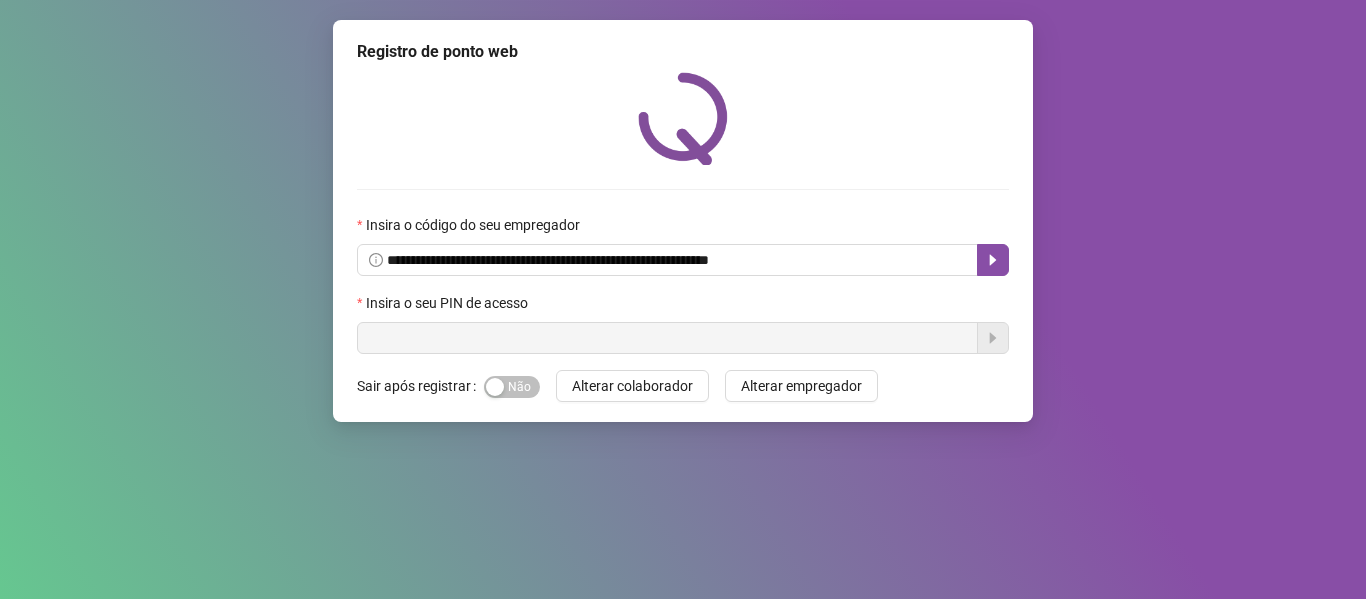 scroll, scrollTop: 0, scrollLeft: 0, axis: both 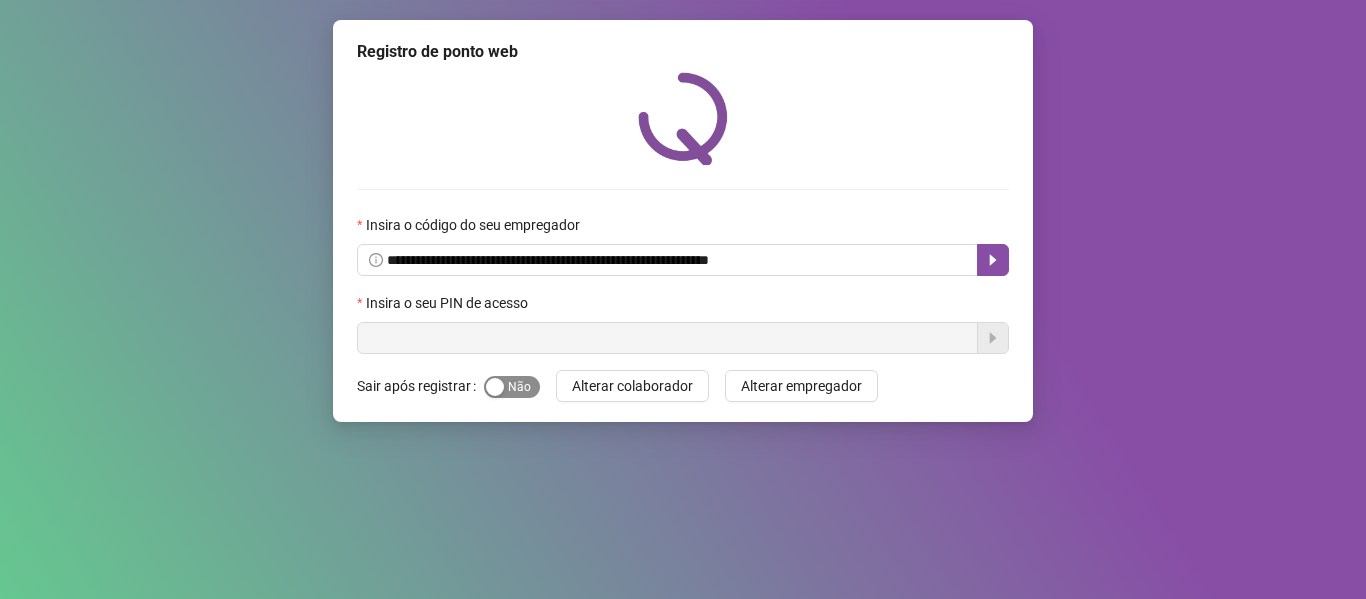 click on "Sim Não" at bounding box center [512, 387] 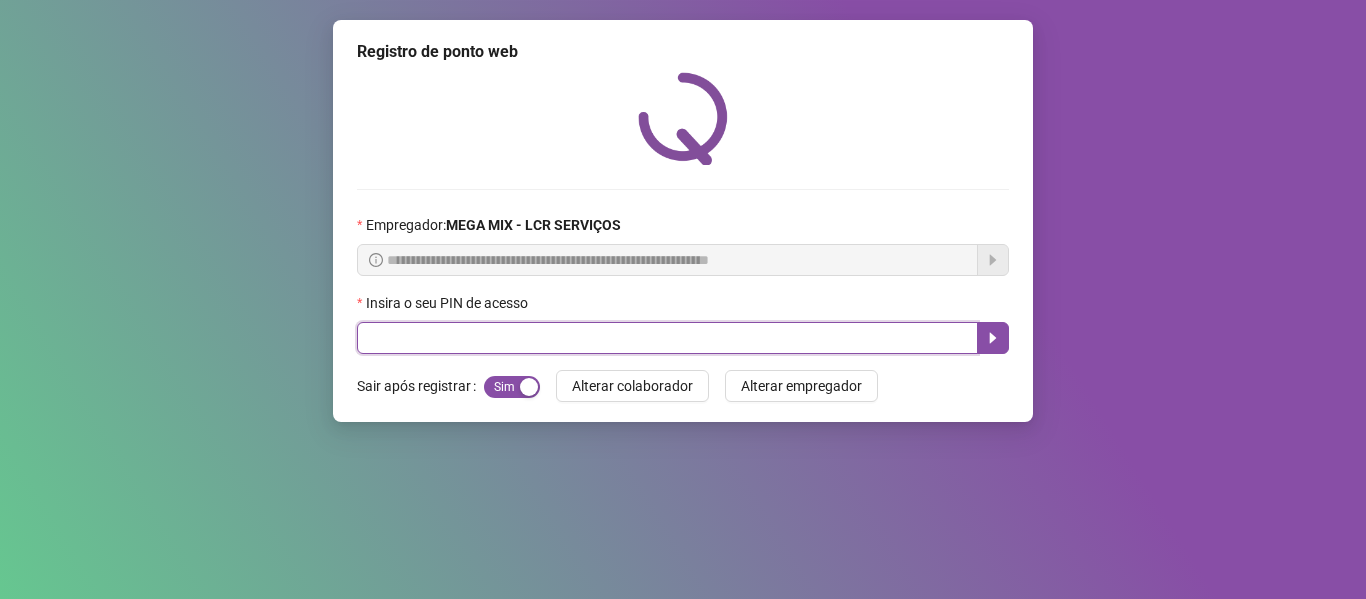 click at bounding box center [667, 338] 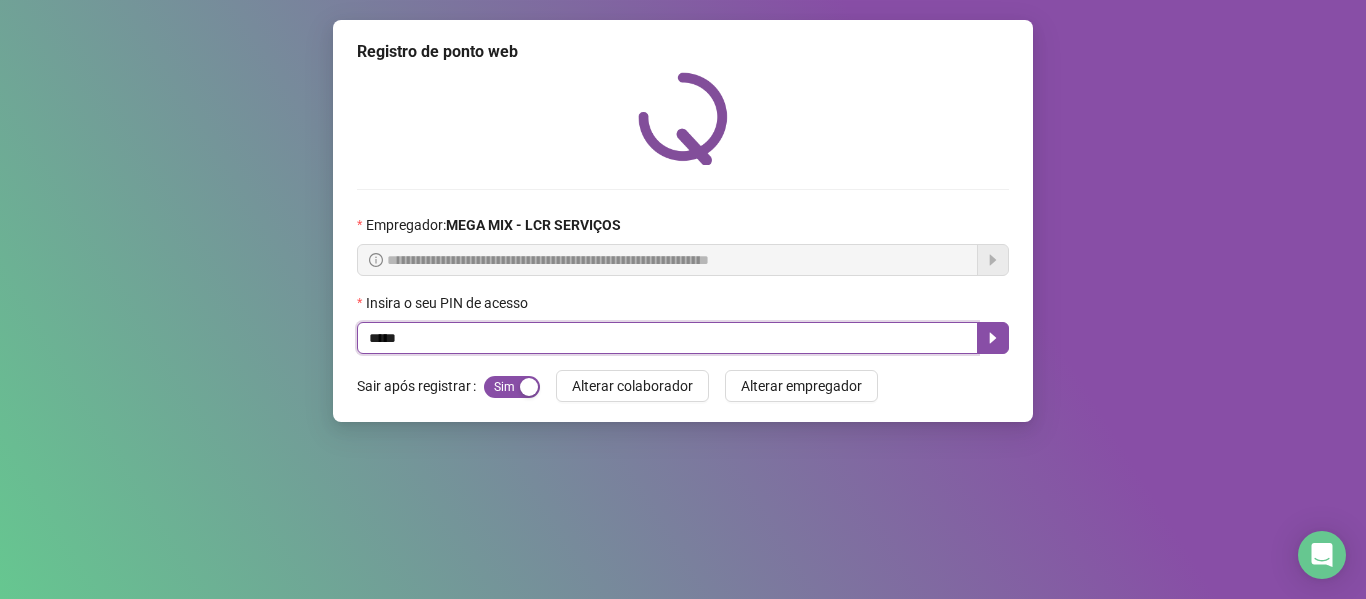 type on "*****" 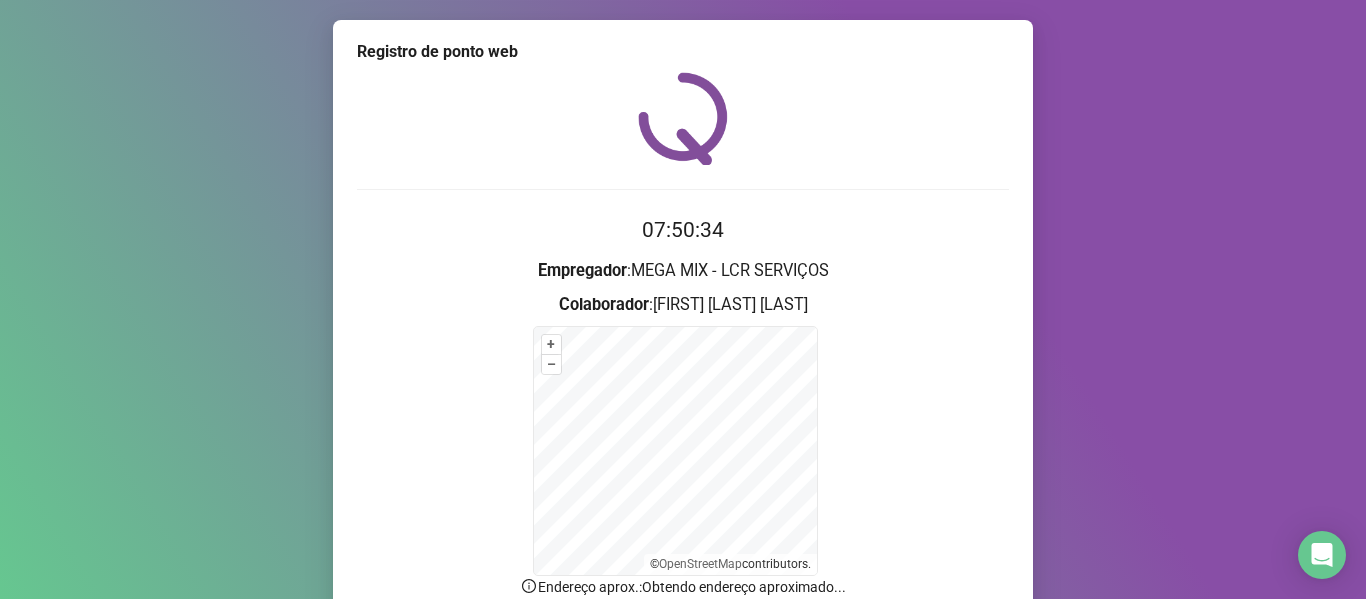 scroll, scrollTop: 176, scrollLeft: 0, axis: vertical 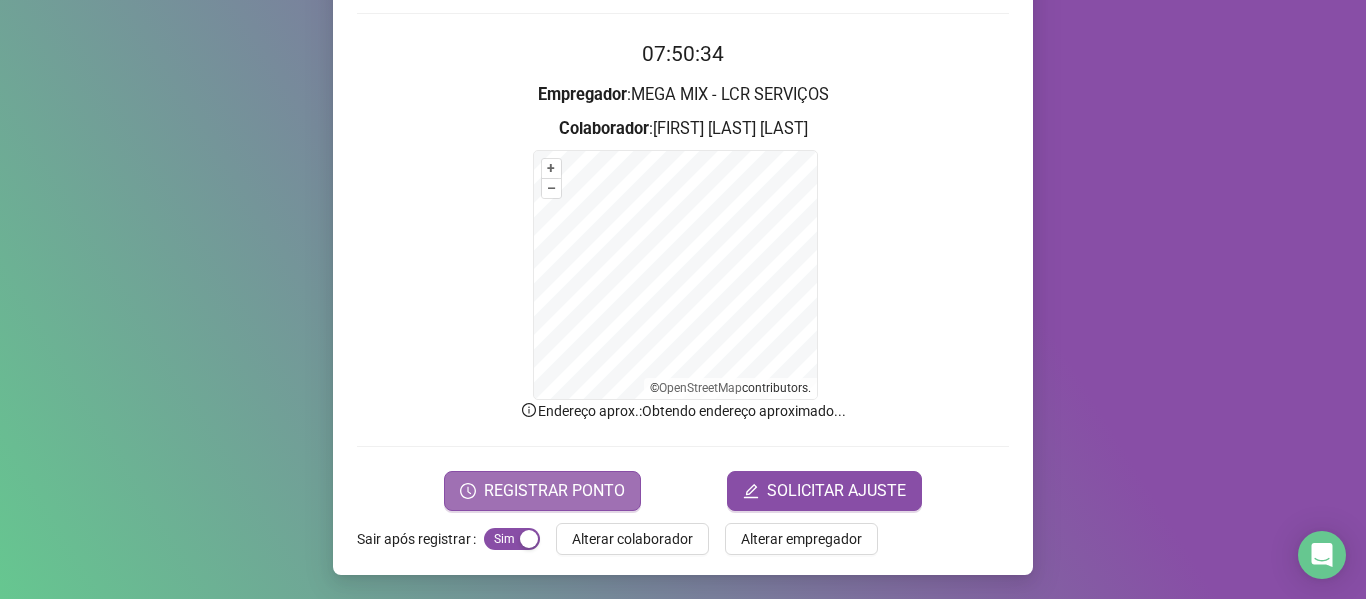 click on "REGISTRAR PONTO" at bounding box center [542, 491] 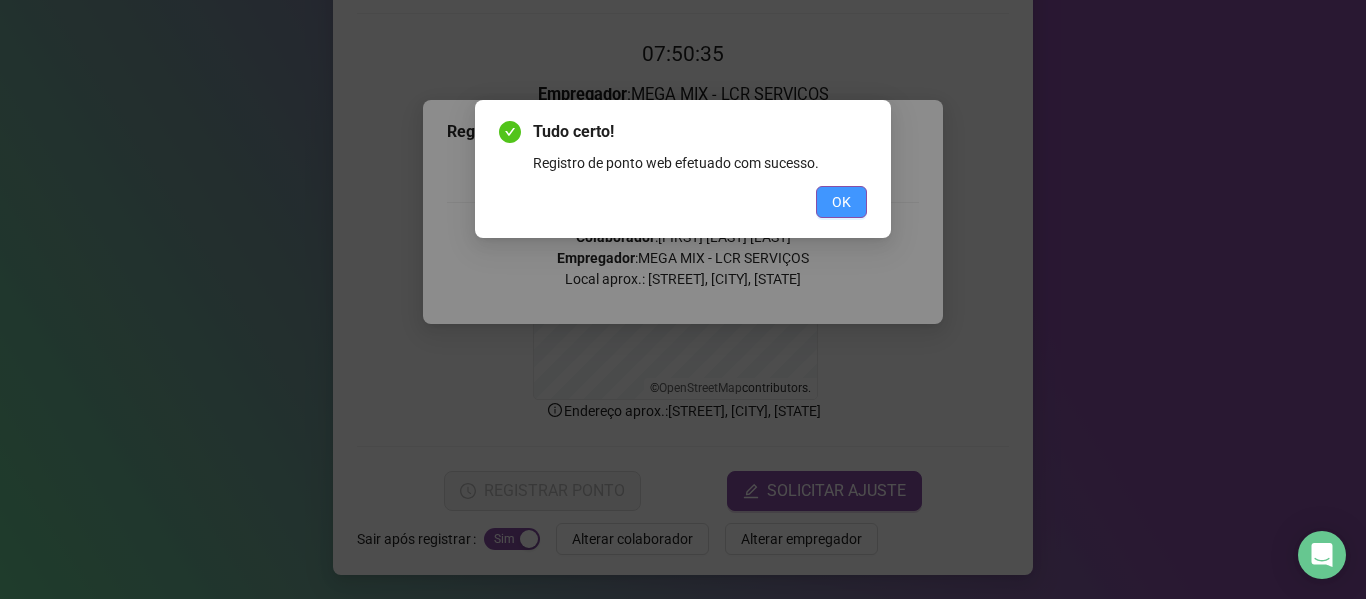 click on "OK" at bounding box center (841, 202) 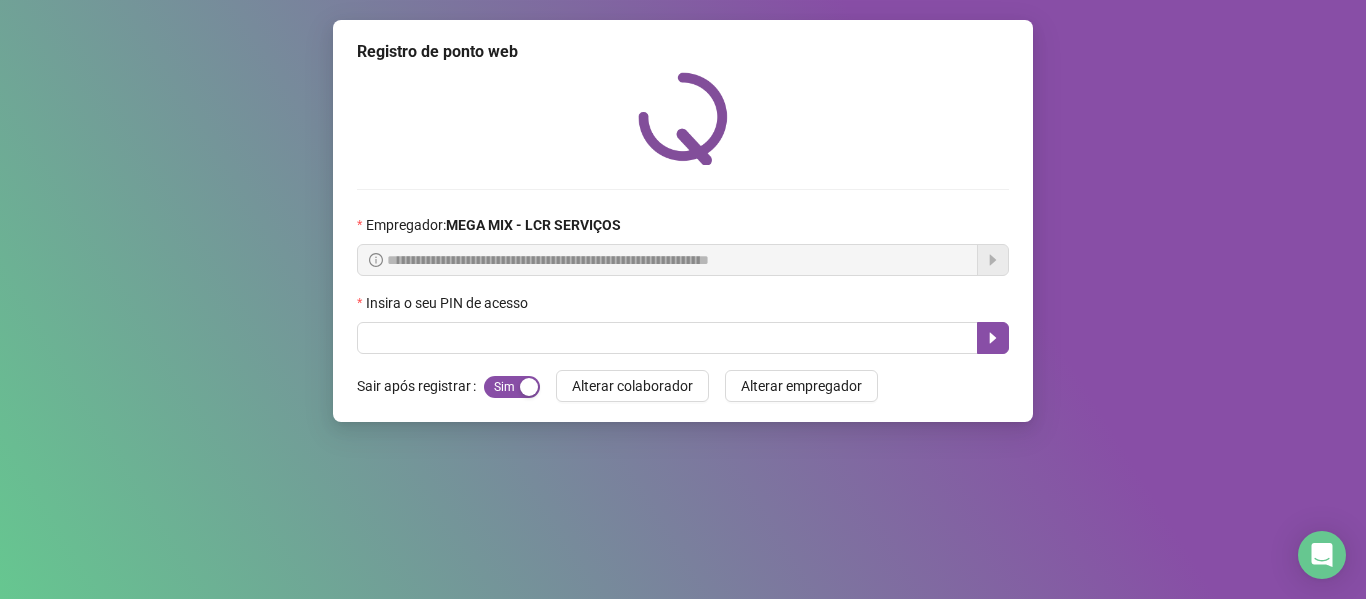 scroll, scrollTop: 0, scrollLeft: 0, axis: both 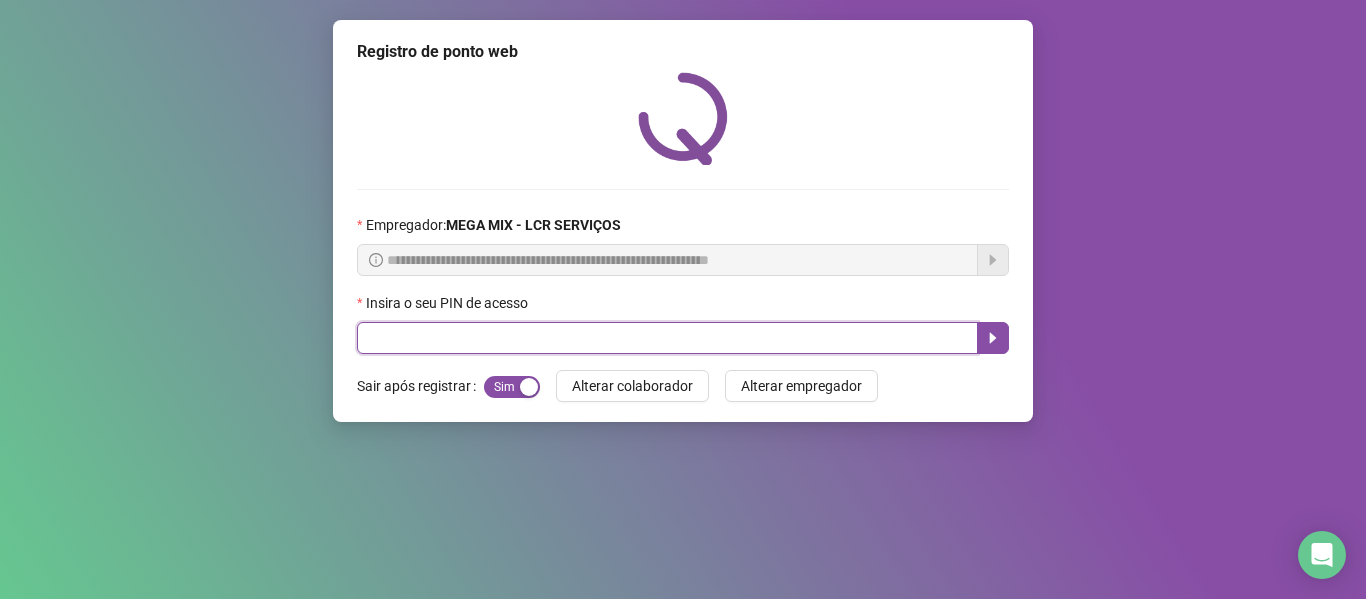 click at bounding box center (667, 338) 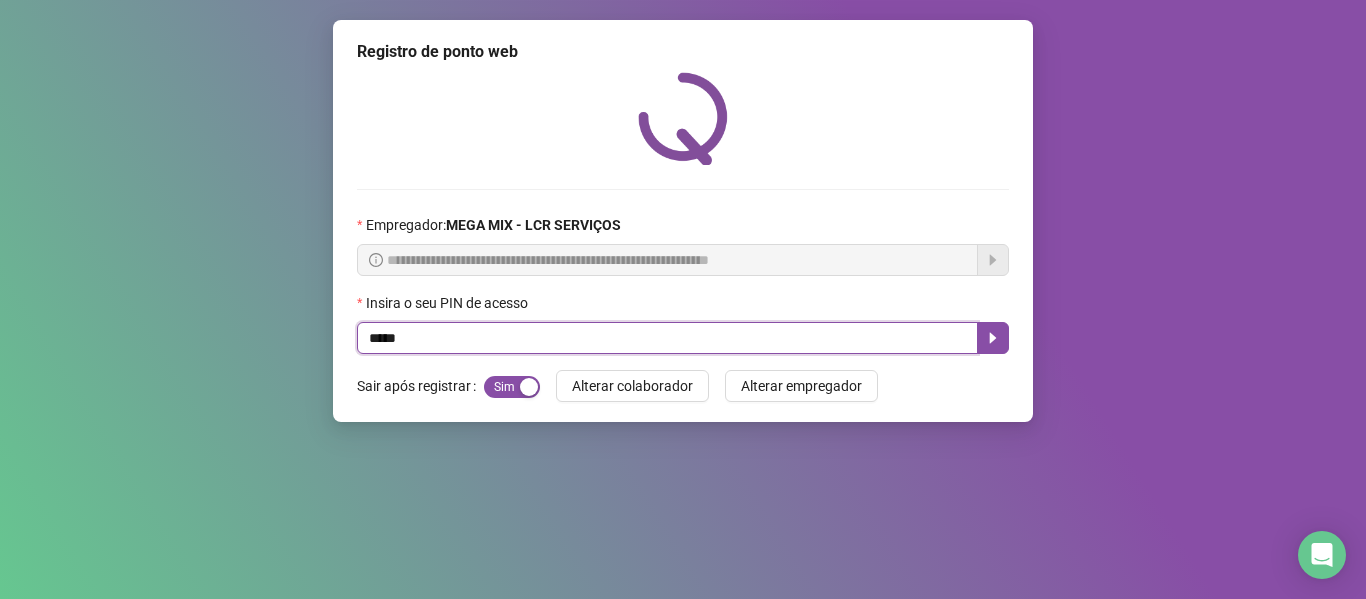 type on "*****" 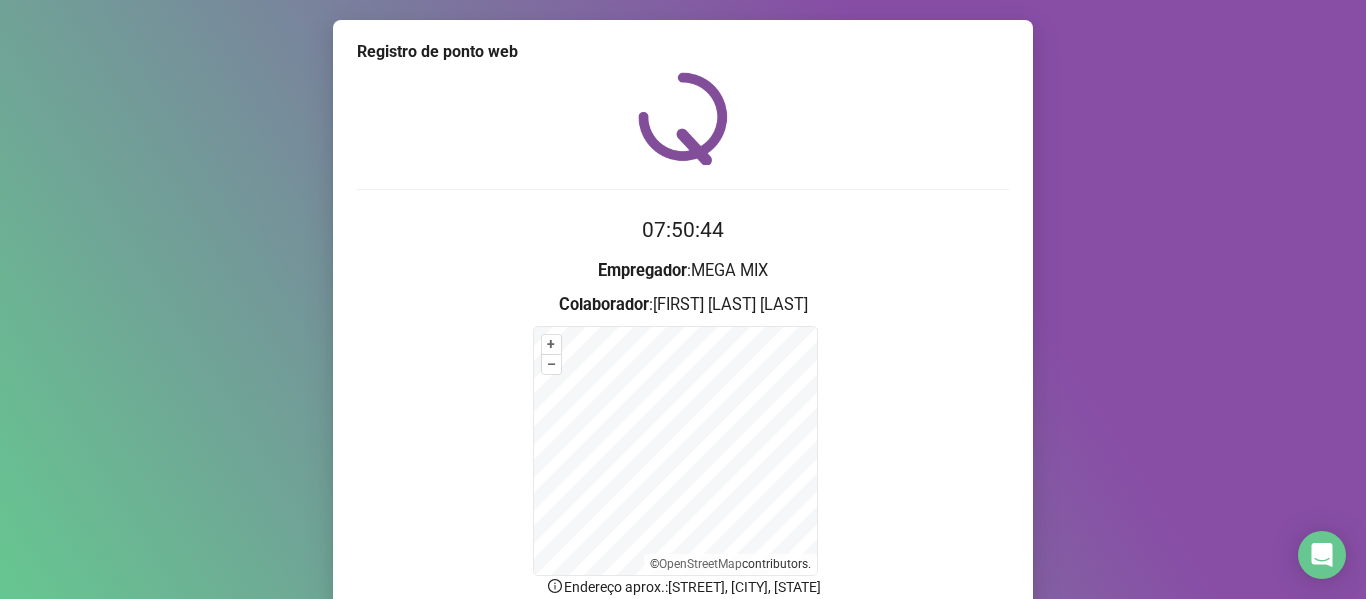 scroll, scrollTop: 176, scrollLeft: 0, axis: vertical 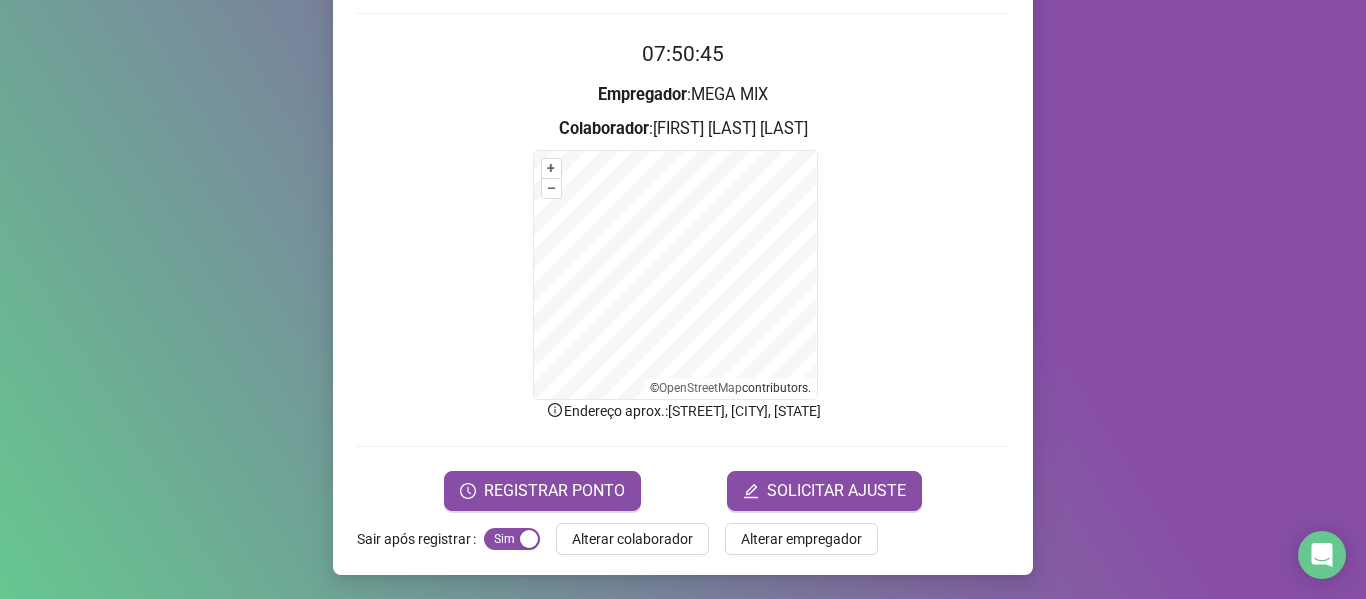 click on "07:50:45 Empregador :  MEGA MIX Colaborador :  [FIRST] [LAST] [LAST] + – ⇧ › ©  OpenStreetMap  contributors. Endereço aprox. :  [STREET], [CITY], [STATE] REGISTRAR PONTO SOLICITAR AJUSTE" at bounding box center [683, 274] 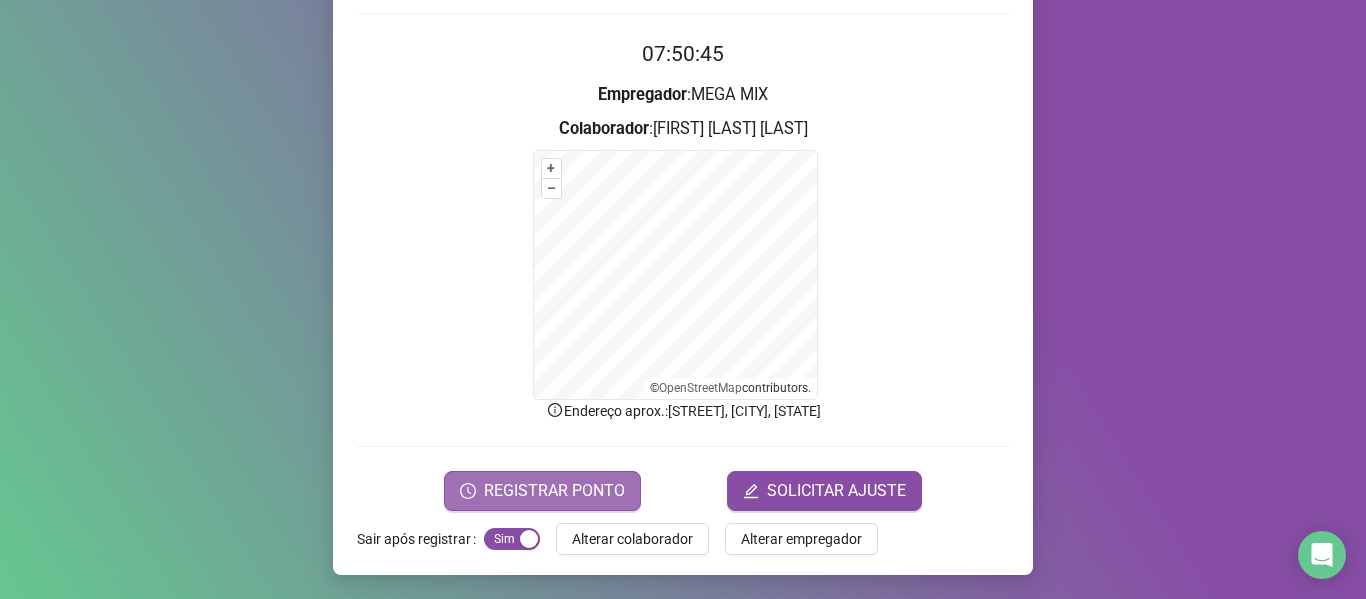 click on "REGISTRAR PONTO" at bounding box center [554, 491] 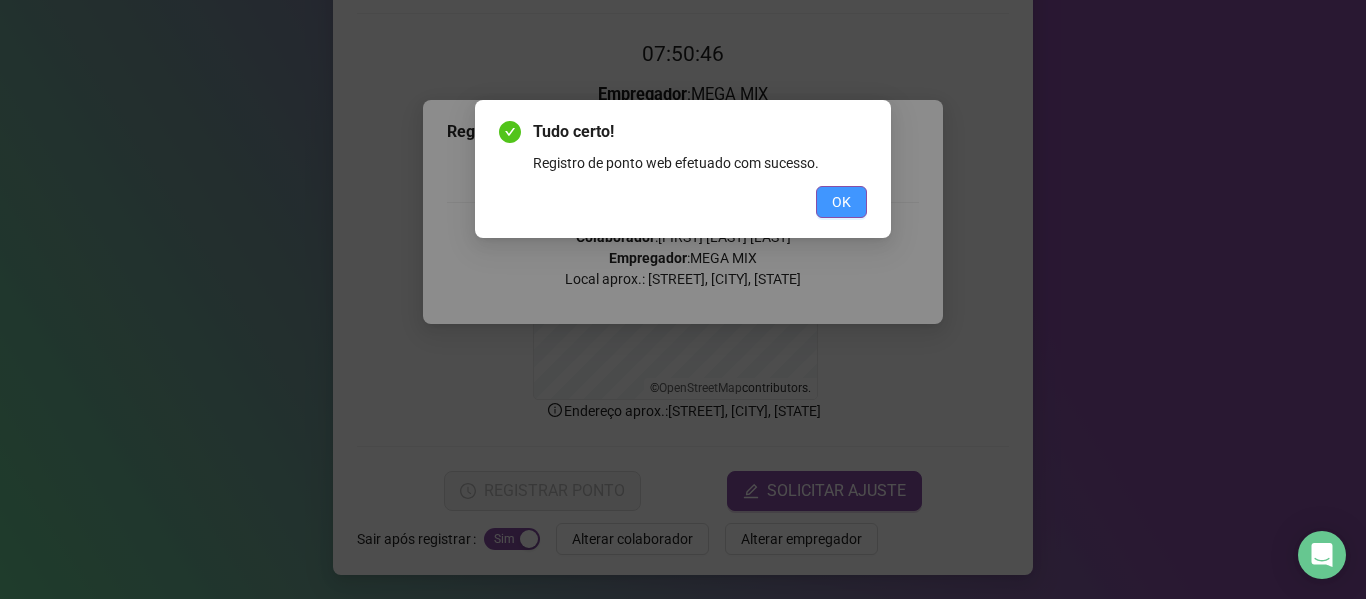 click on "OK" at bounding box center (841, 202) 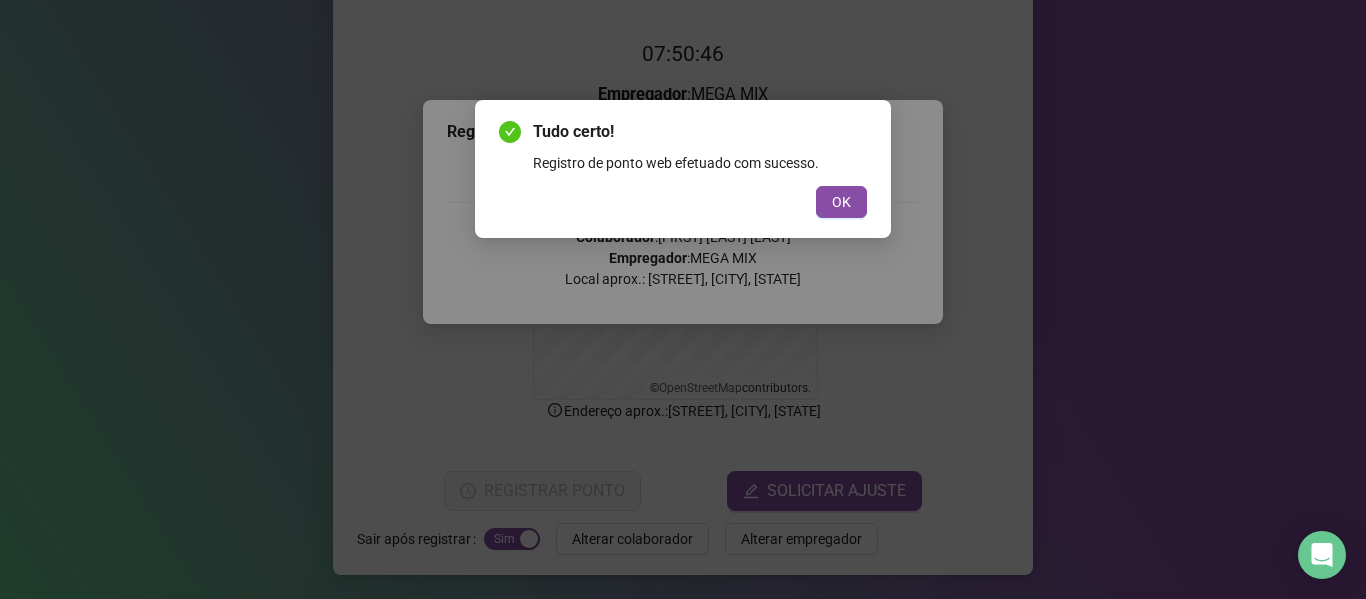 scroll, scrollTop: 0, scrollLeft: 0, axis: both 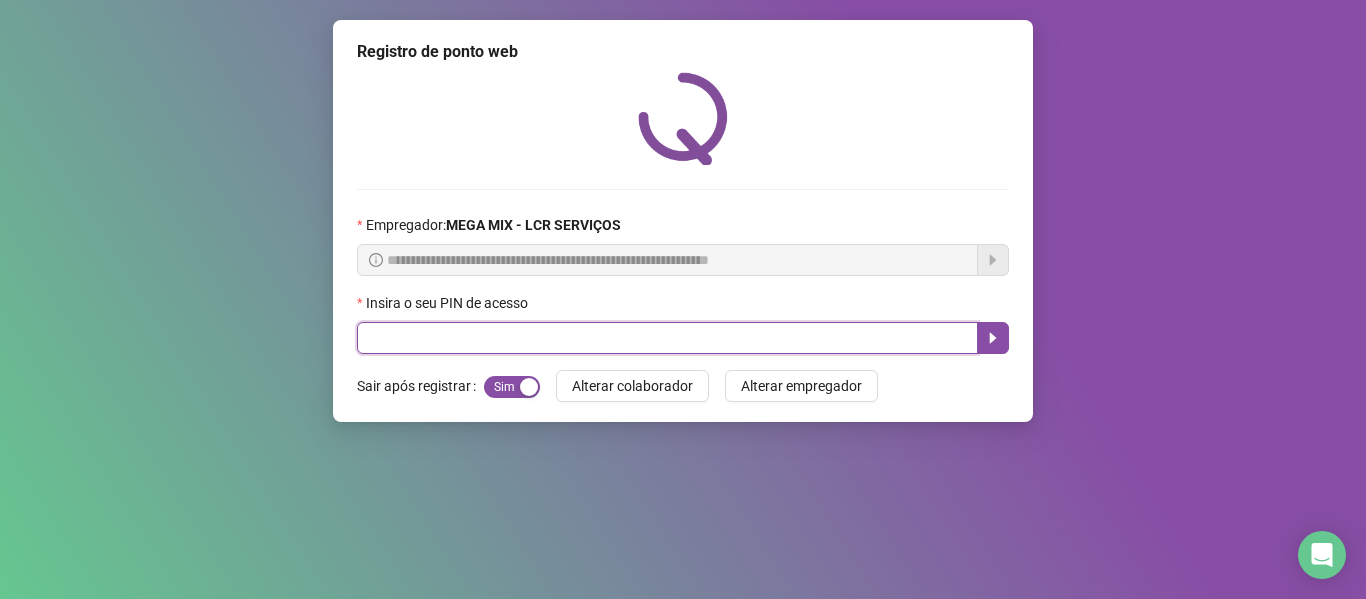 click at bounding box center [667, 338] 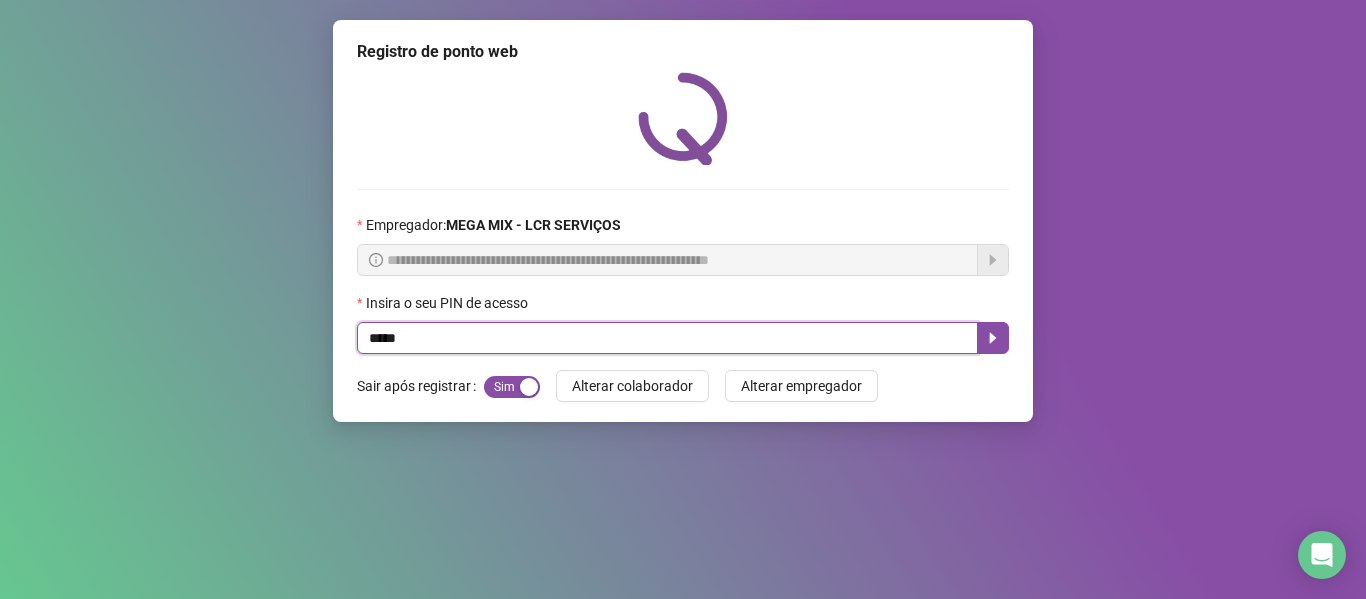type on "*****" 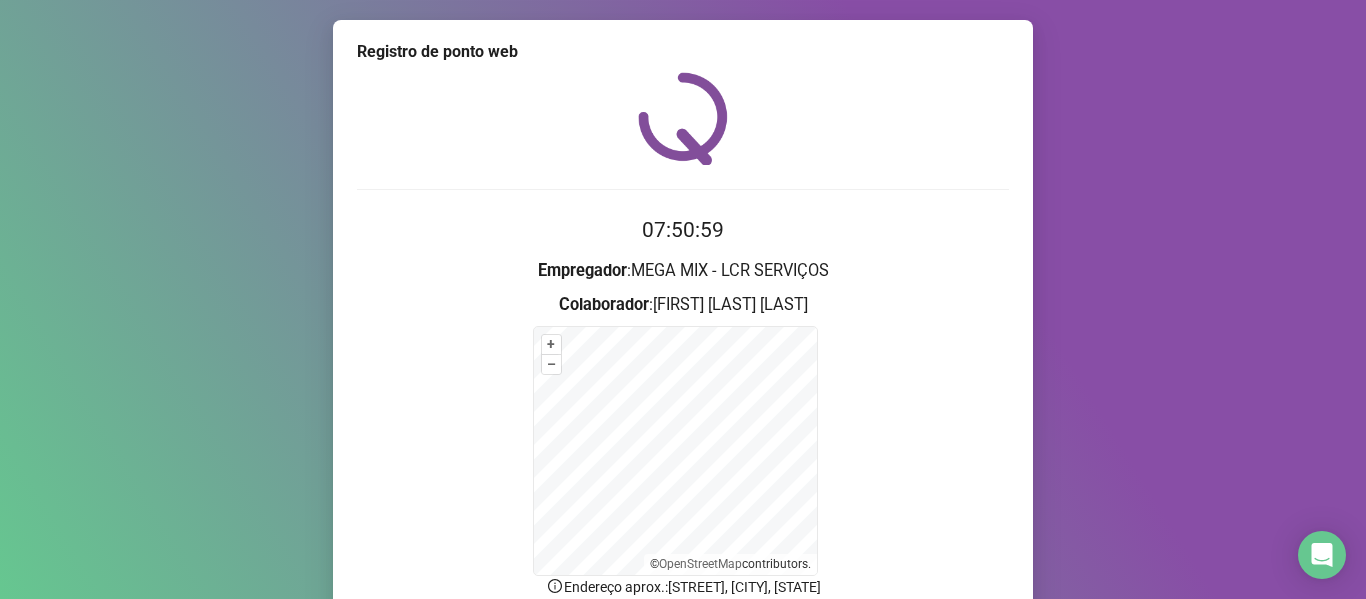 scroll, scrollTop: 176, scrollLeft: 0, axis: vertical 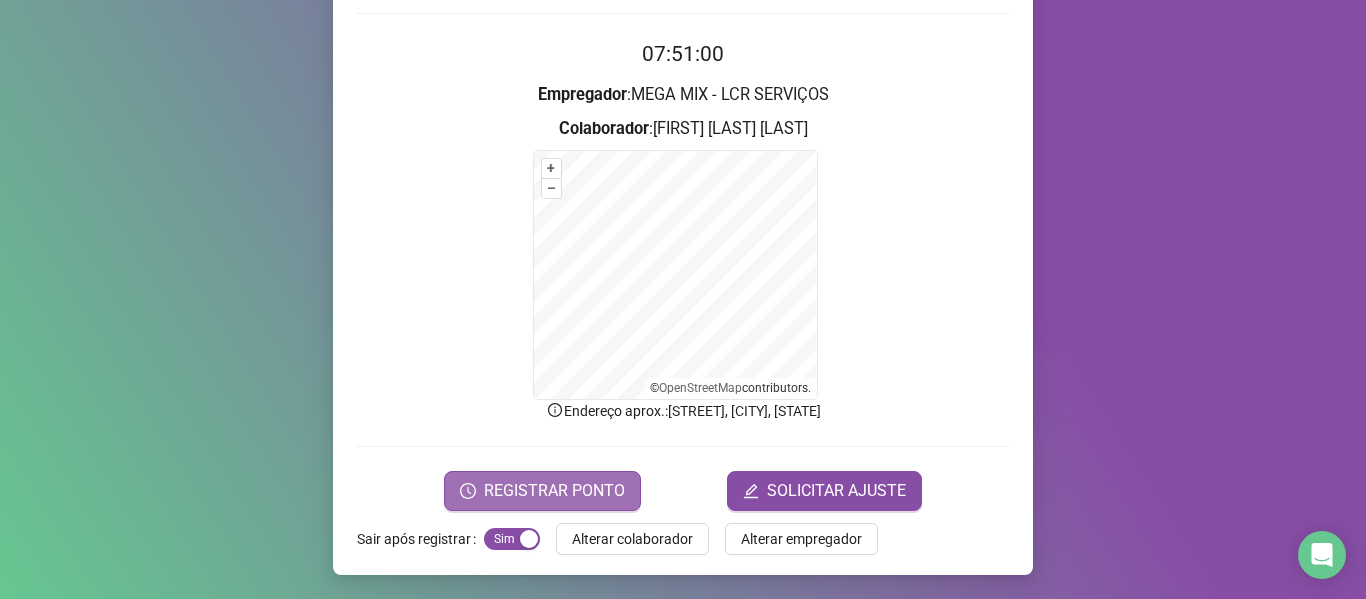 click on "REGISTRAR PONTO" at bounding box center (554, 491) 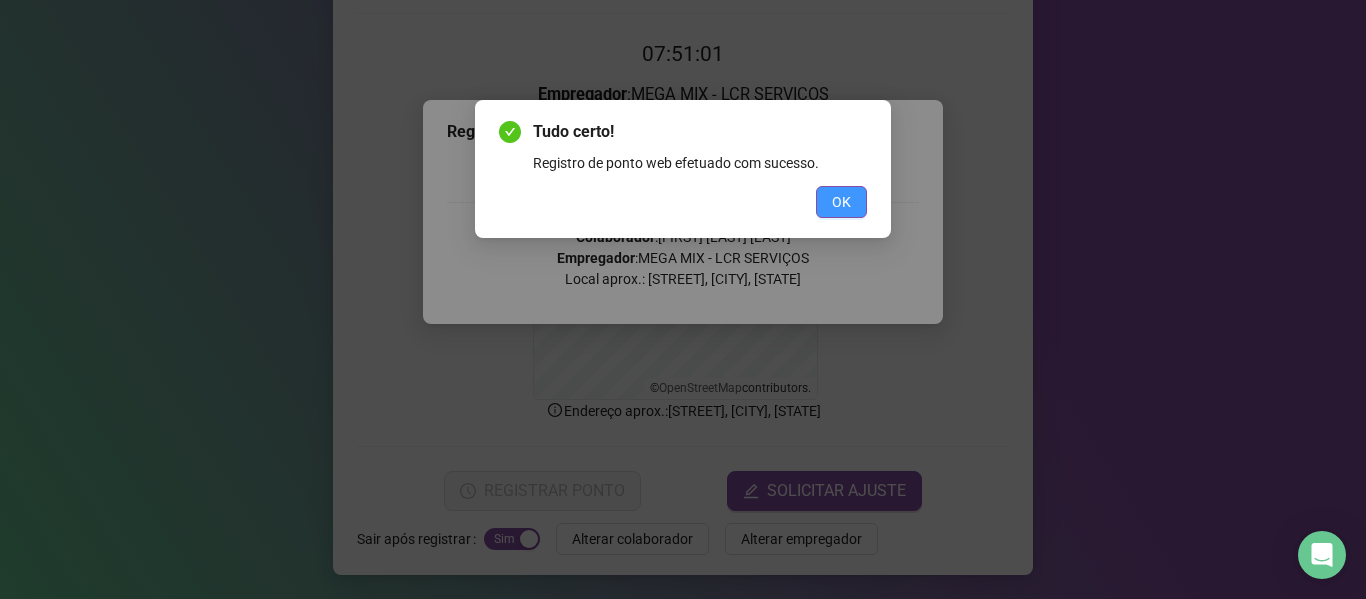click on "OK" at bounding box center [841, 202] 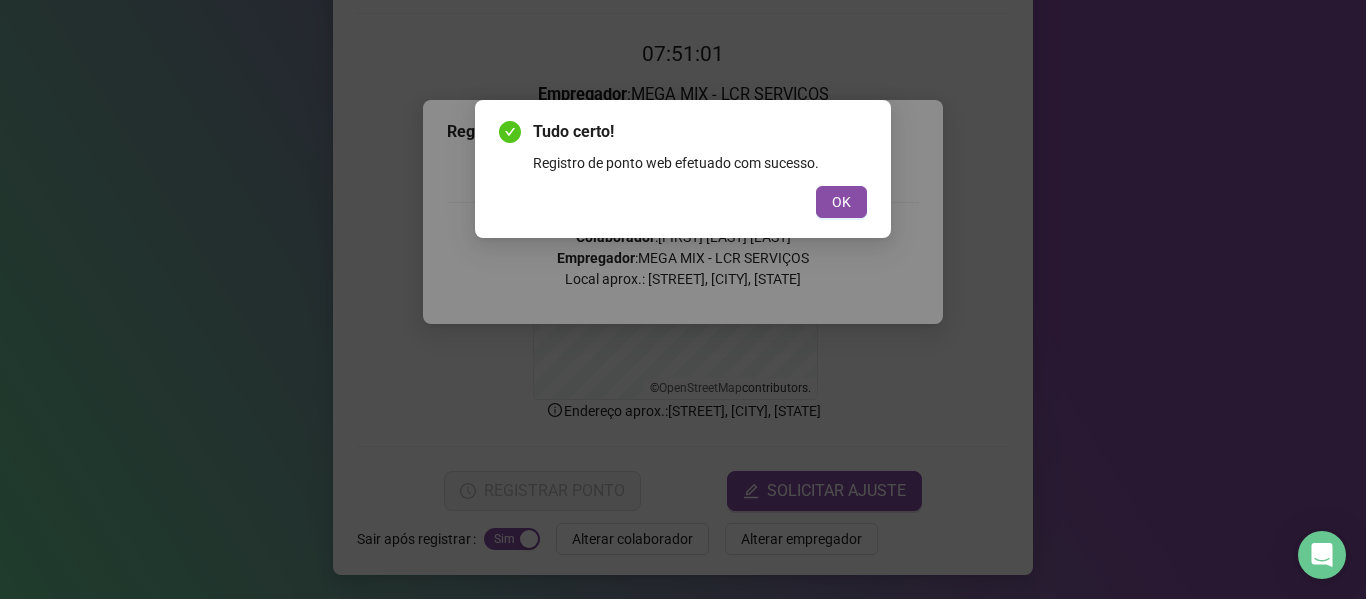 scroll, scrollTop: 0, scrollLeft: 0, axis: both 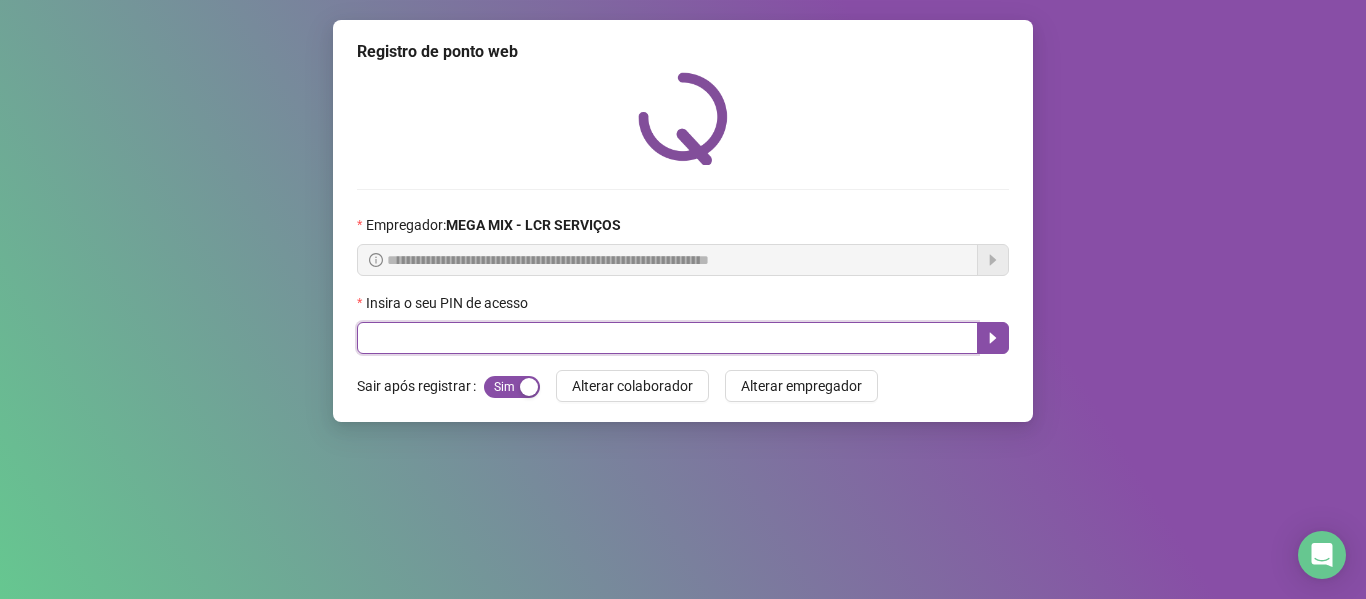 click at bounding box center [667, 338] 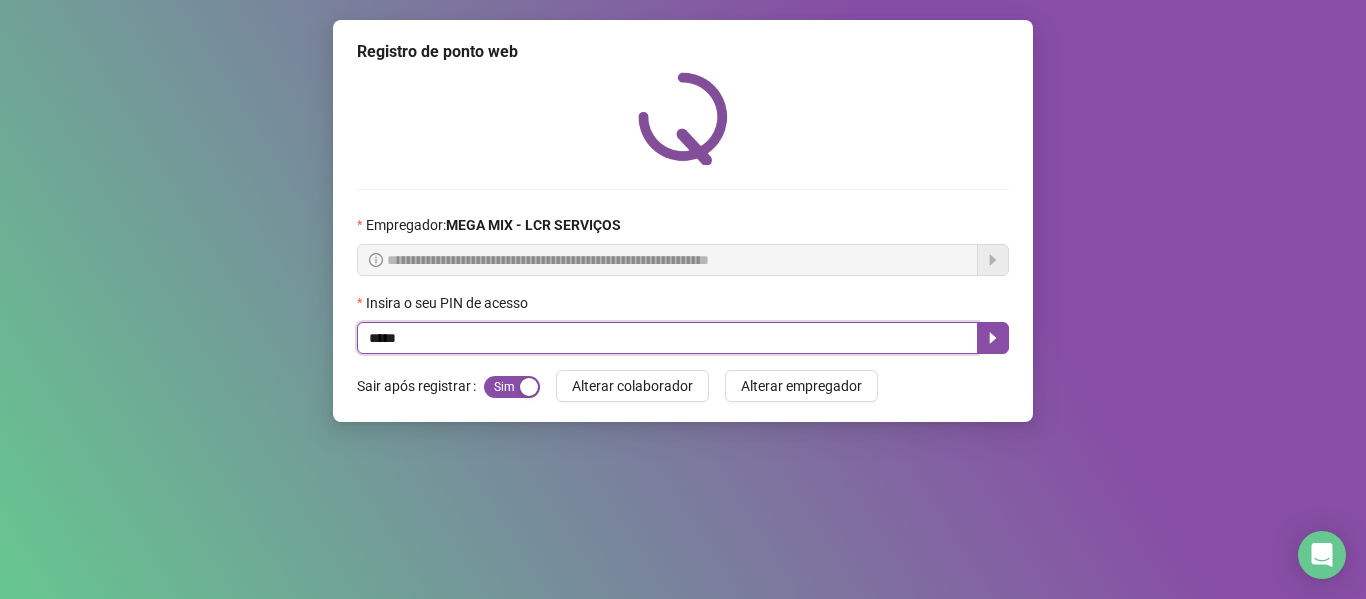 type on "*****" 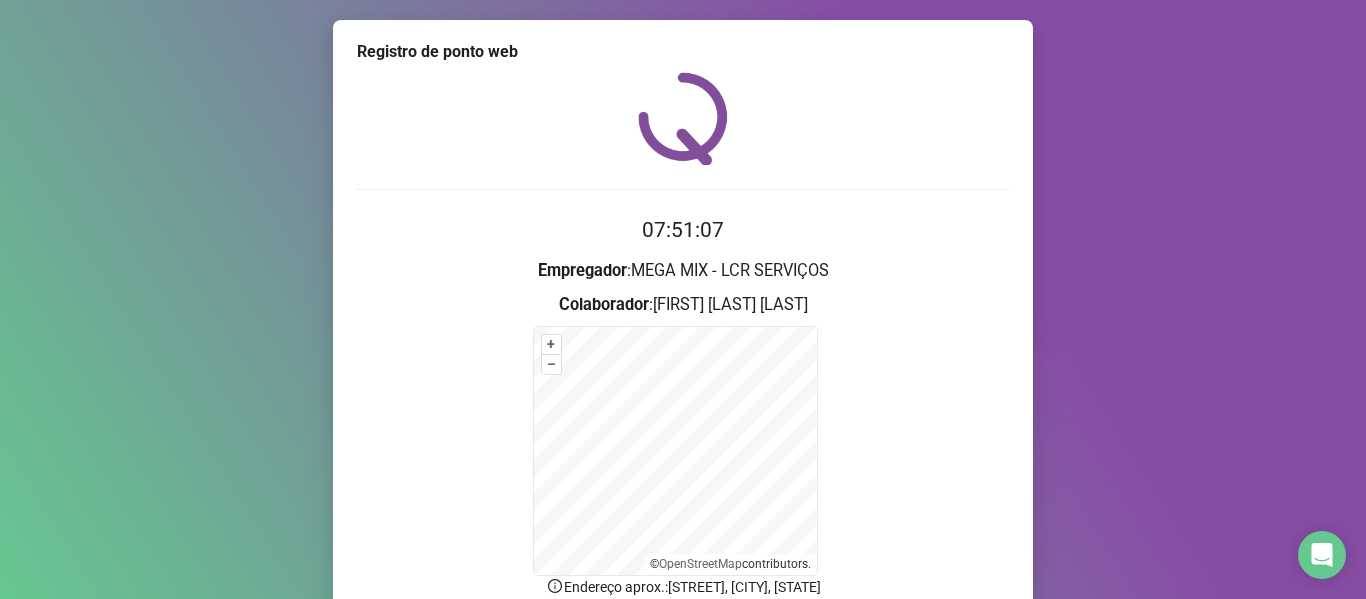 scroll, scrollTop: 176, scrollLeft: 0, axis: vertical 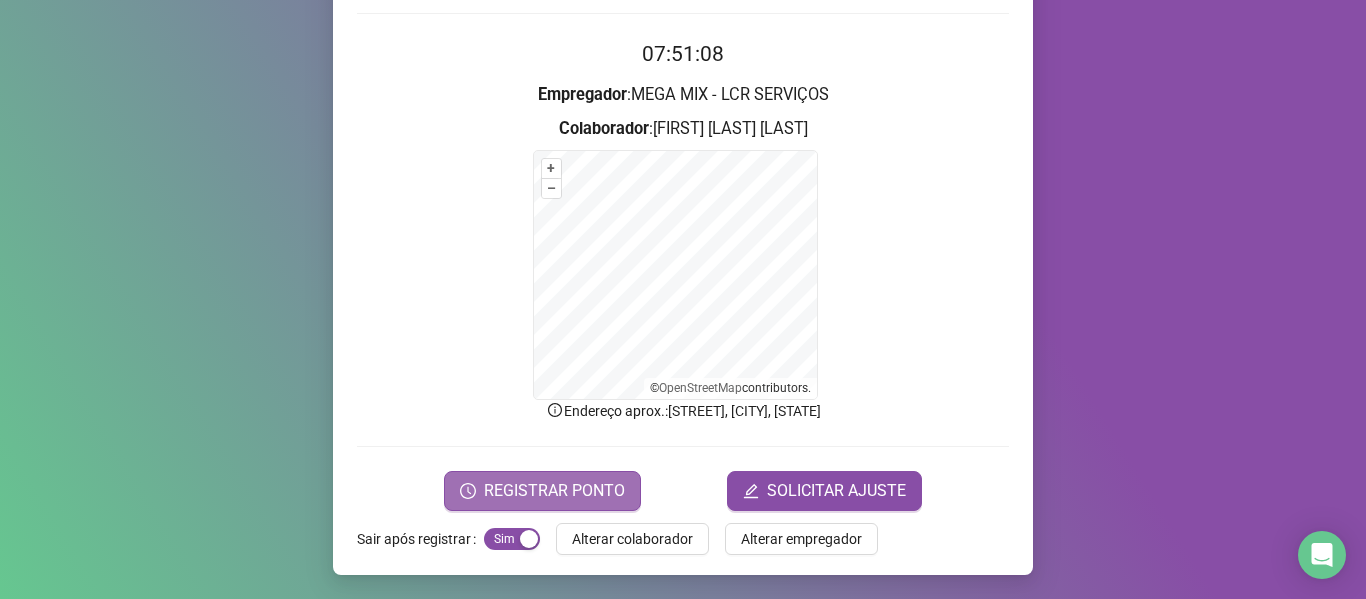 click on "REGISTRAR PONTO" at bounding box center (554, 491) 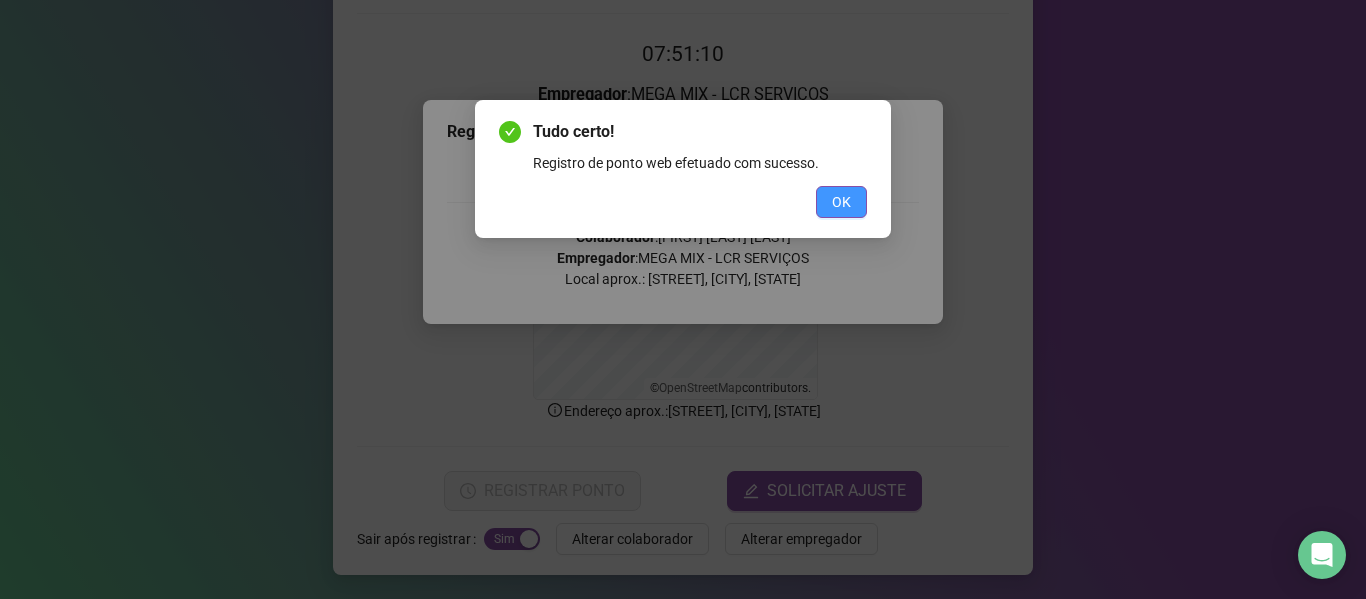 click on "OK" at bounding box center (841, 202) 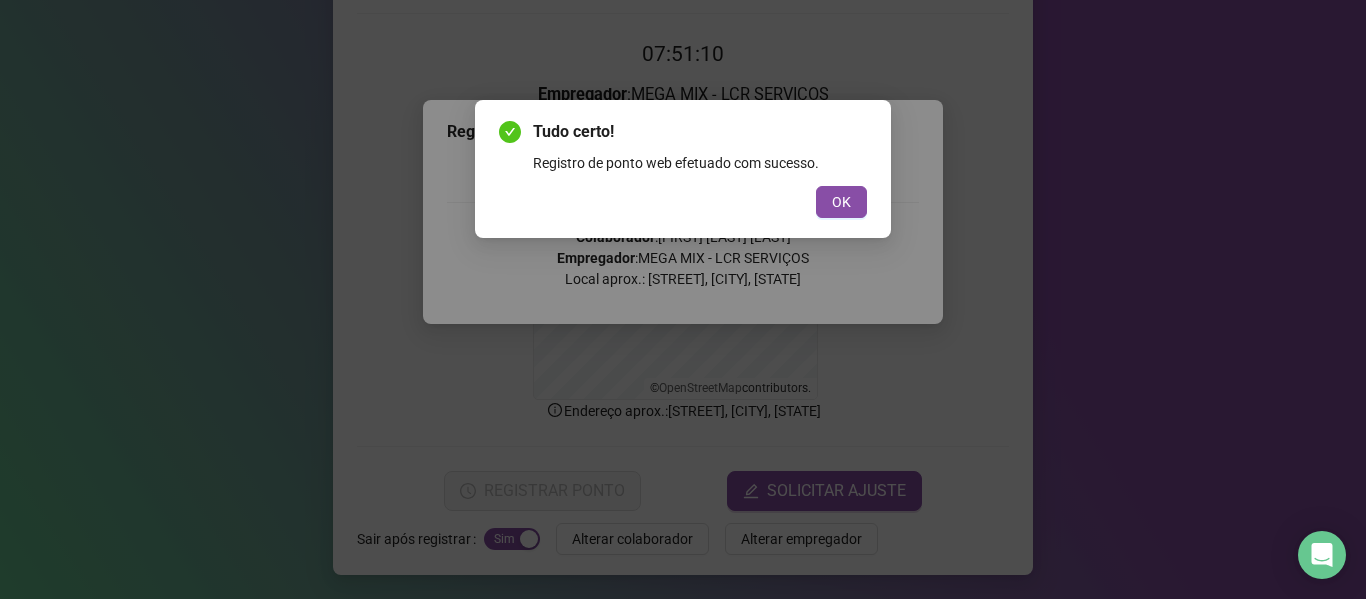 scroll, scrollTop: 0, scrollLeft: 0, axis: both 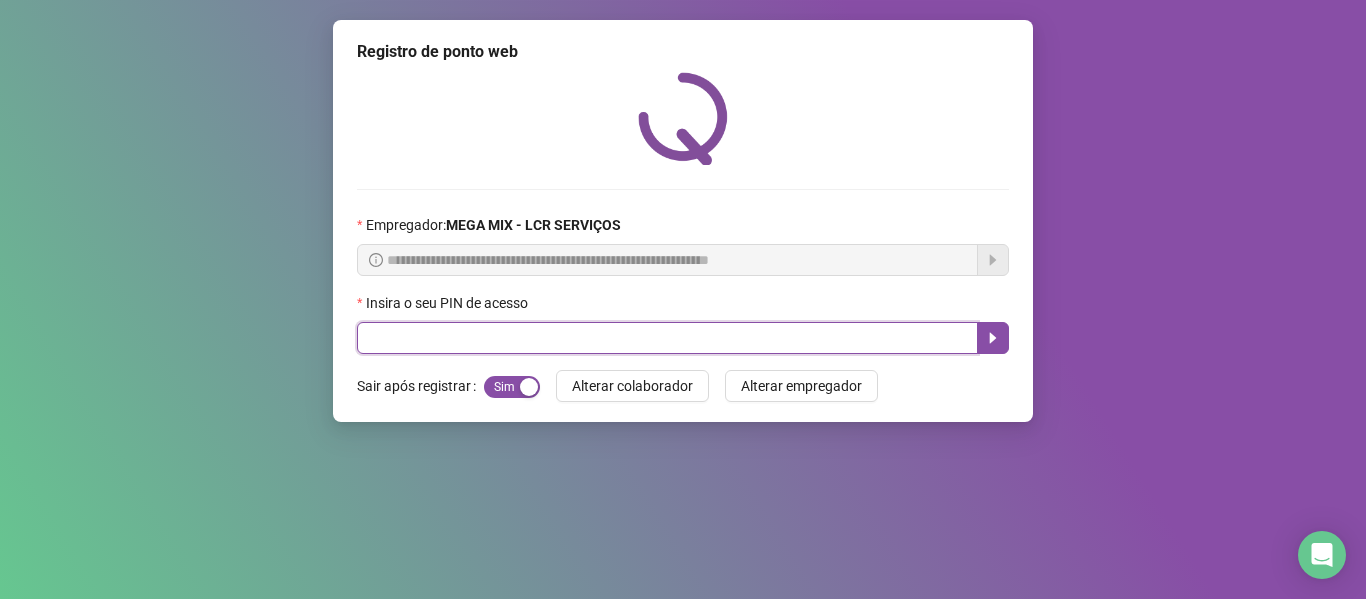 click at bounding box center [667, 338] 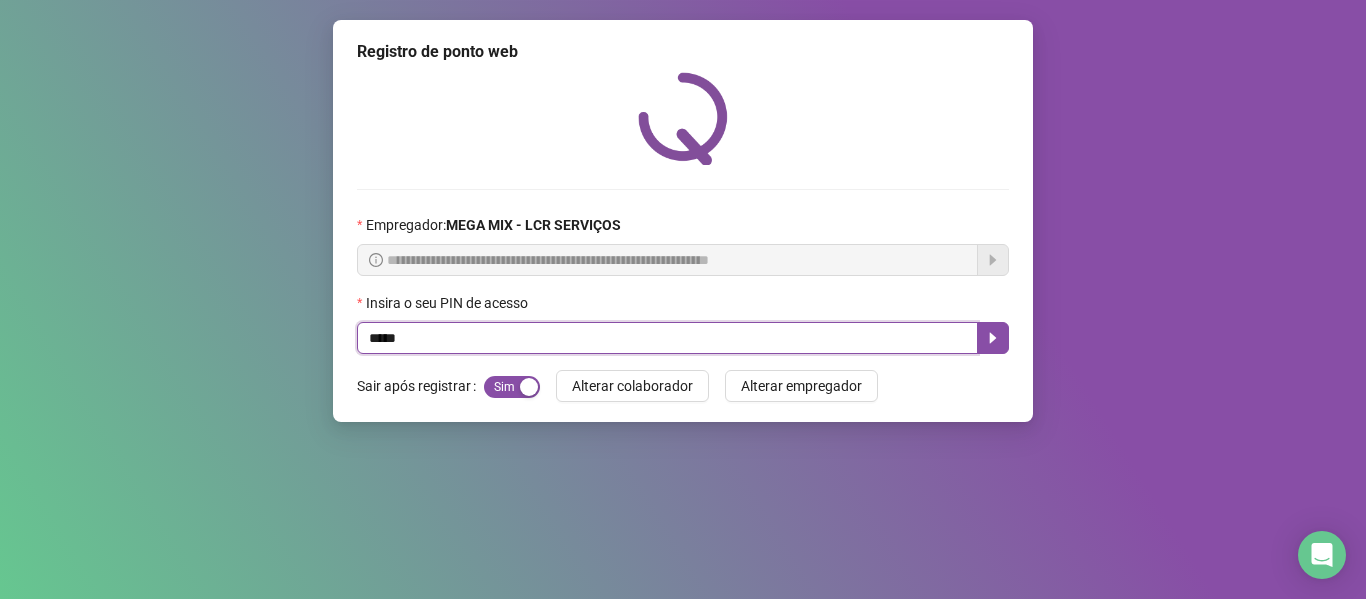 type on "*****" 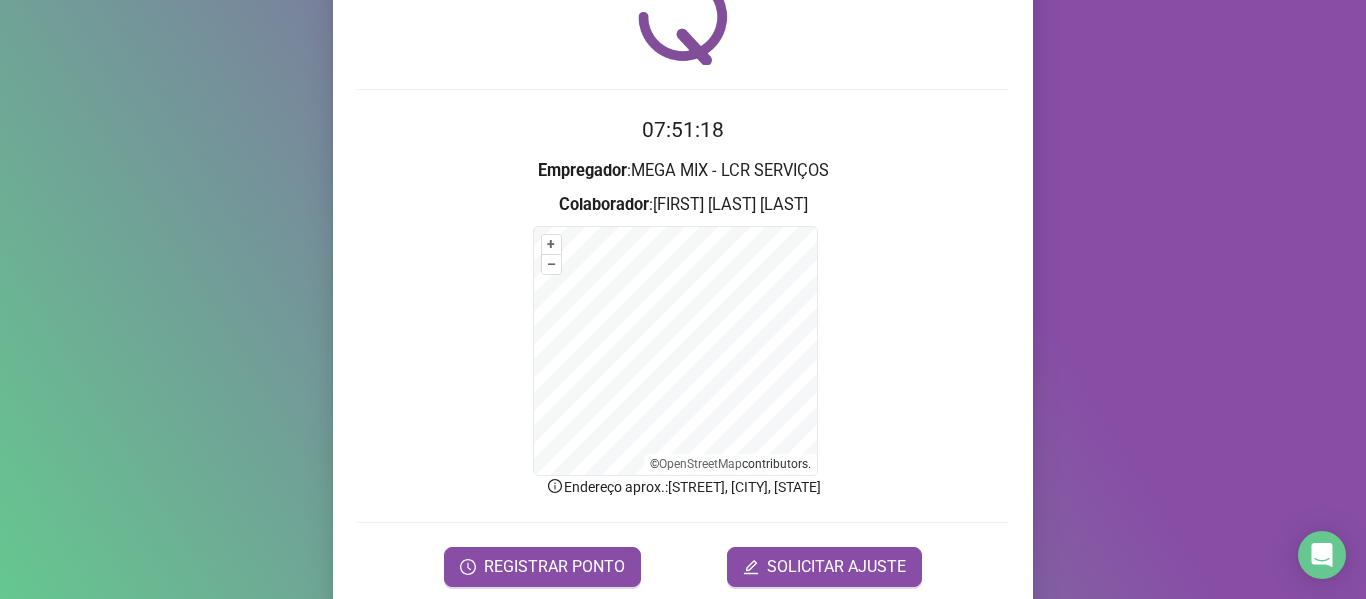 scroll, scrollTop: 176, scrollLeft: 0, axis: vertical 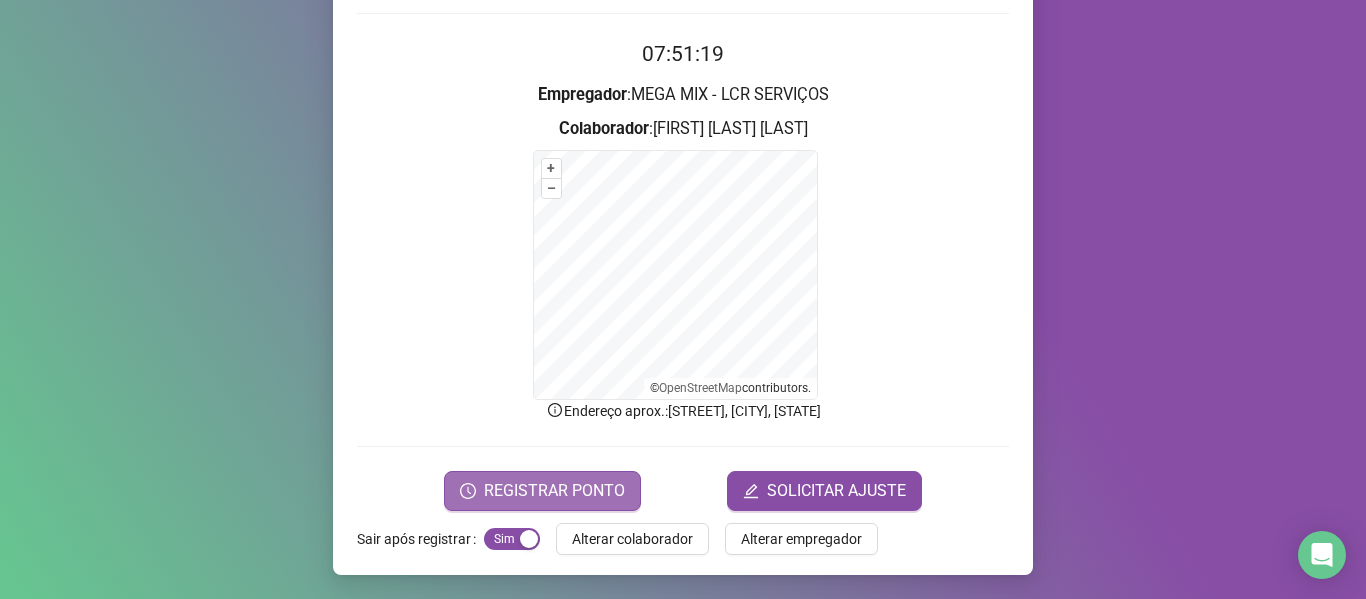 click on "REGISTRAR PONTO" at bounding box center [554, 491] 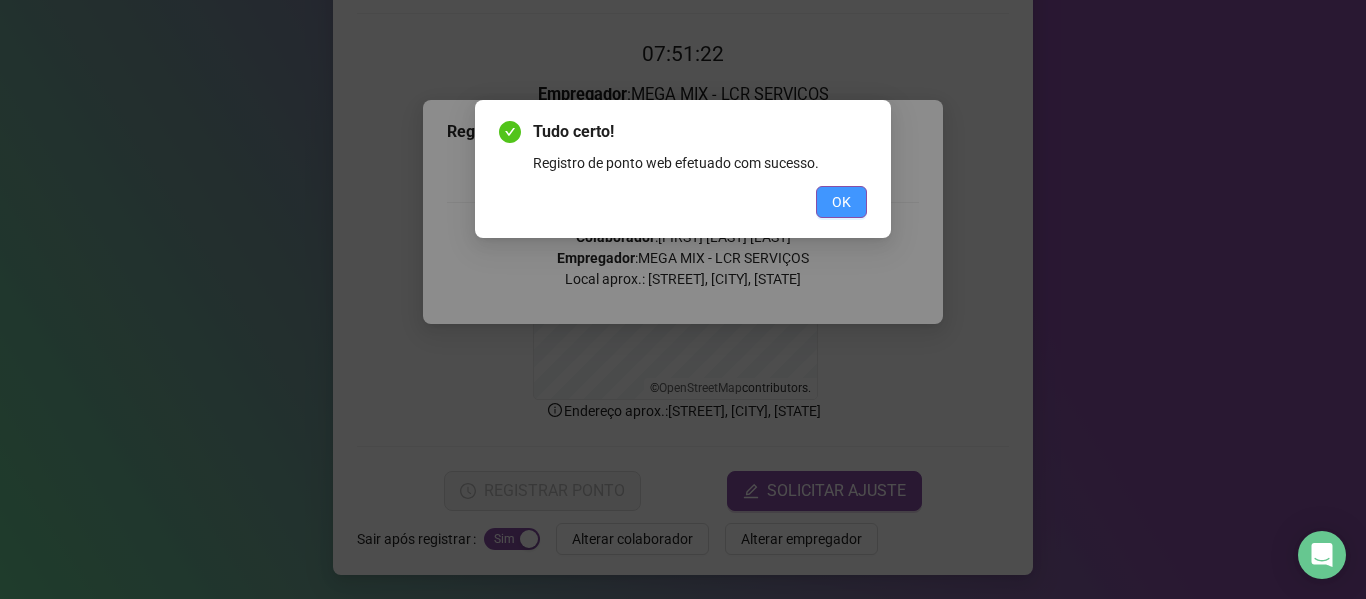 click on "OK" at bounding box center [841, 202] 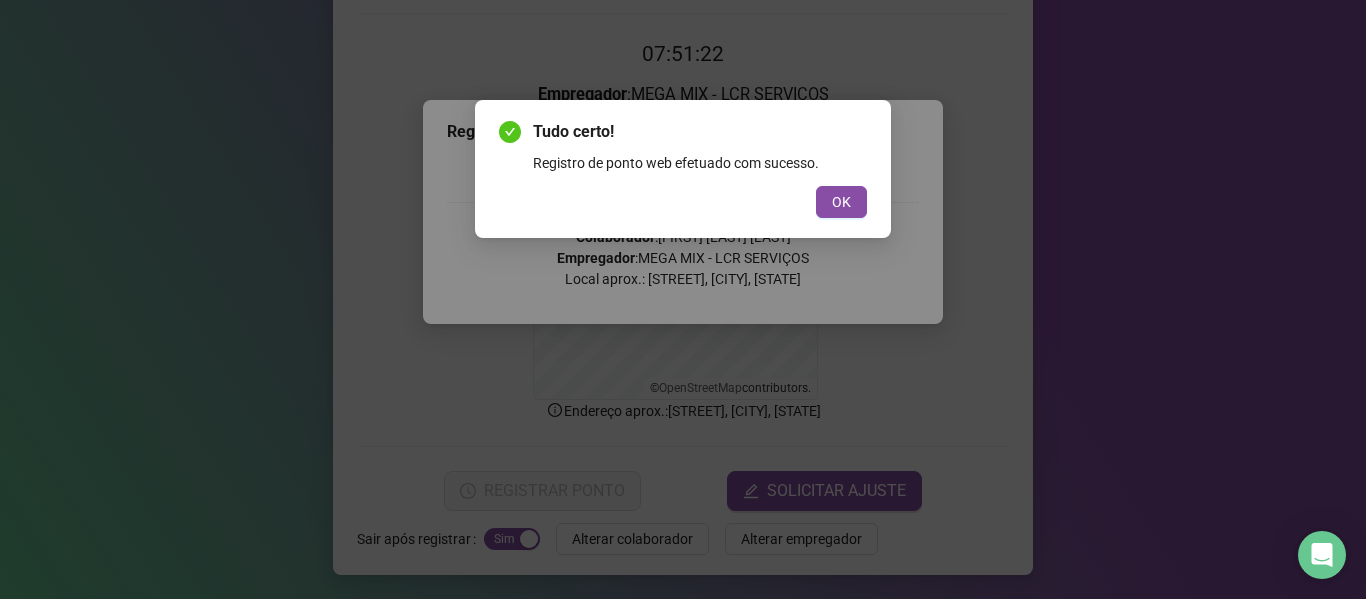 scroll, scrollTop: 0, scrollLeft: 0, axis: both 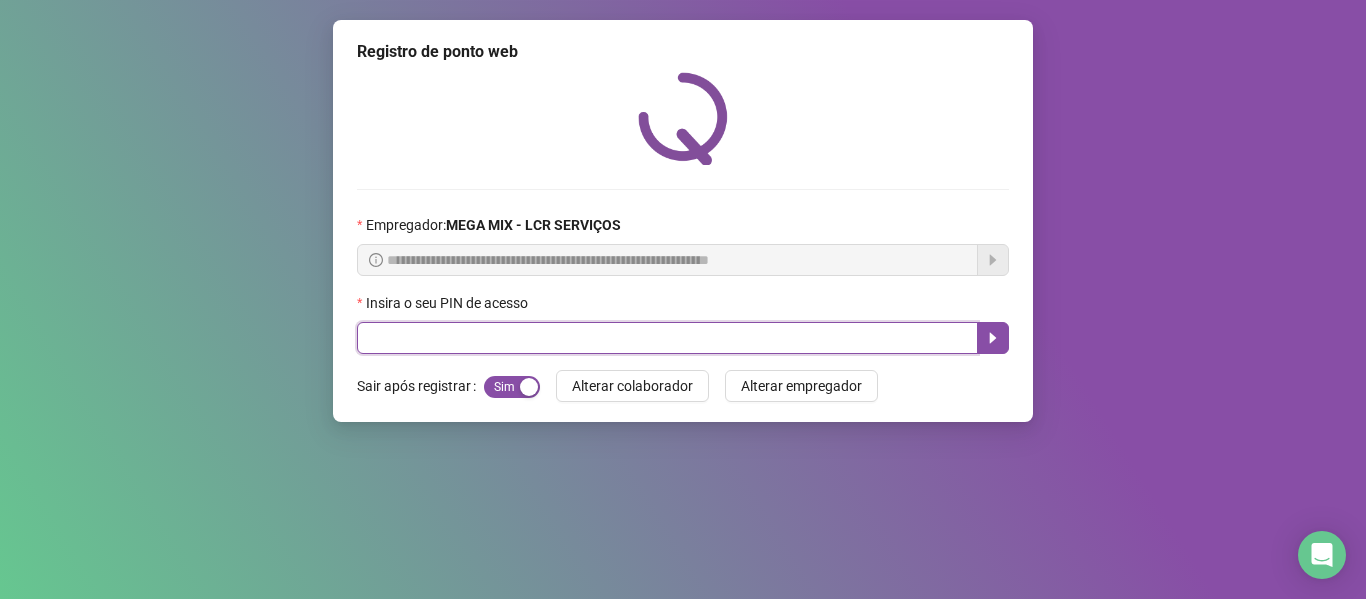 click at bounding box center [667, 338] 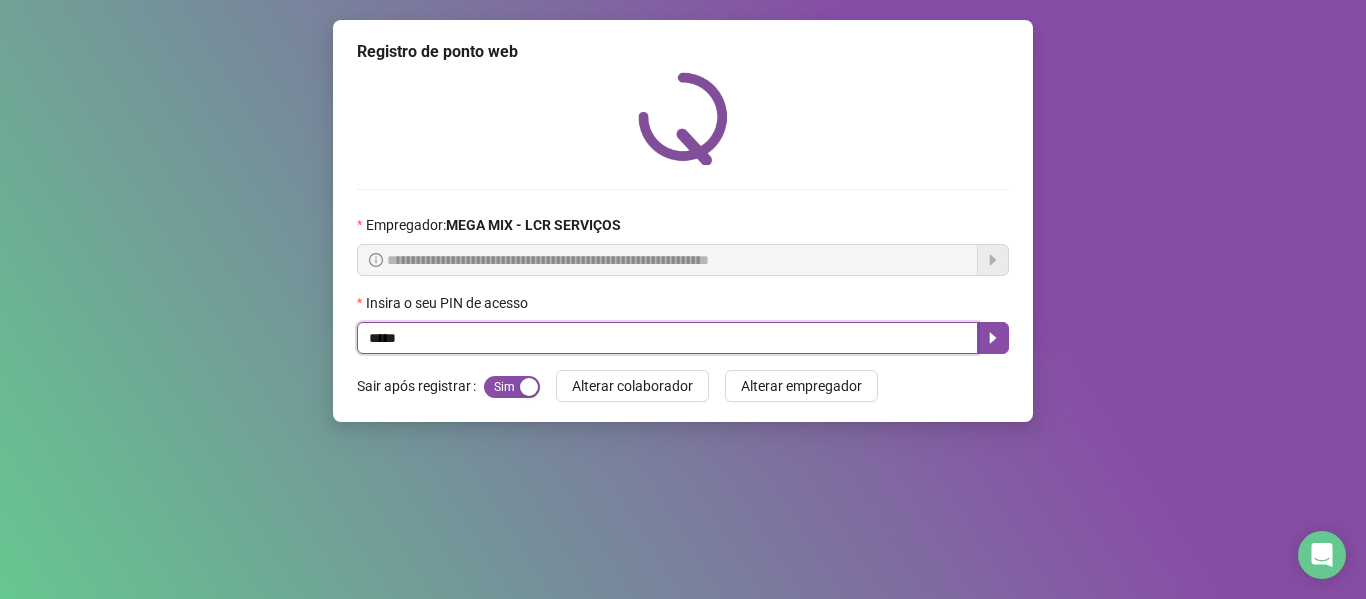 type on "*****" 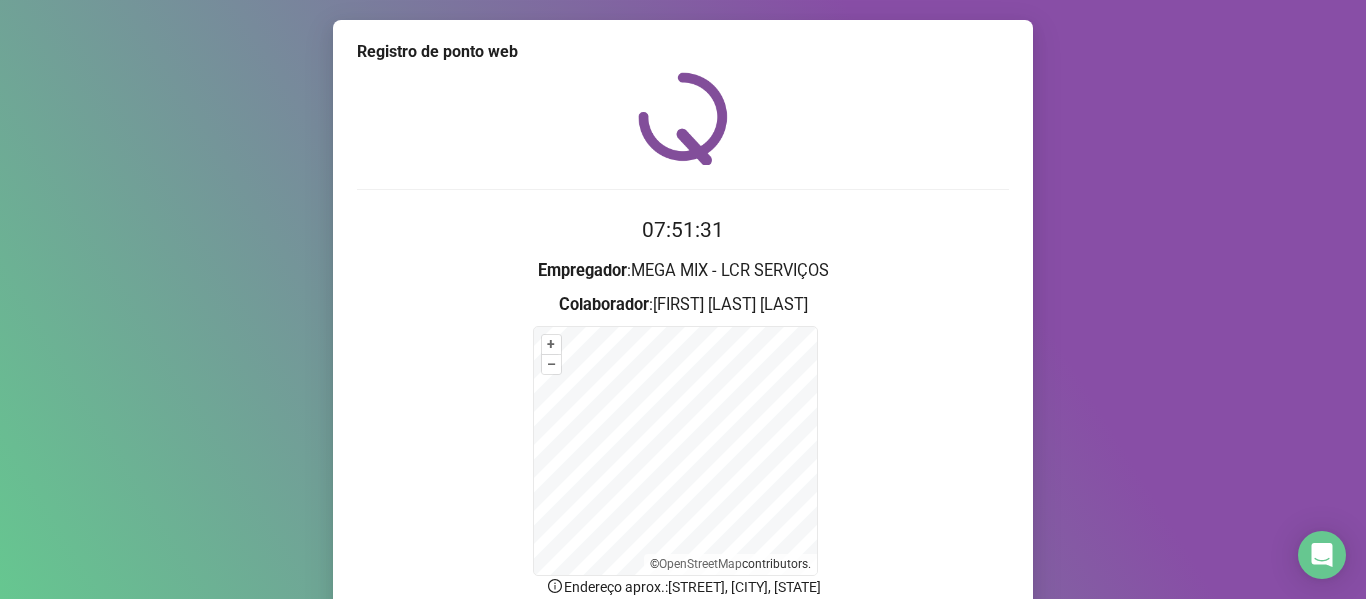 scroll, scrollTop: 176, scrollLeft: 0, axis: vertical 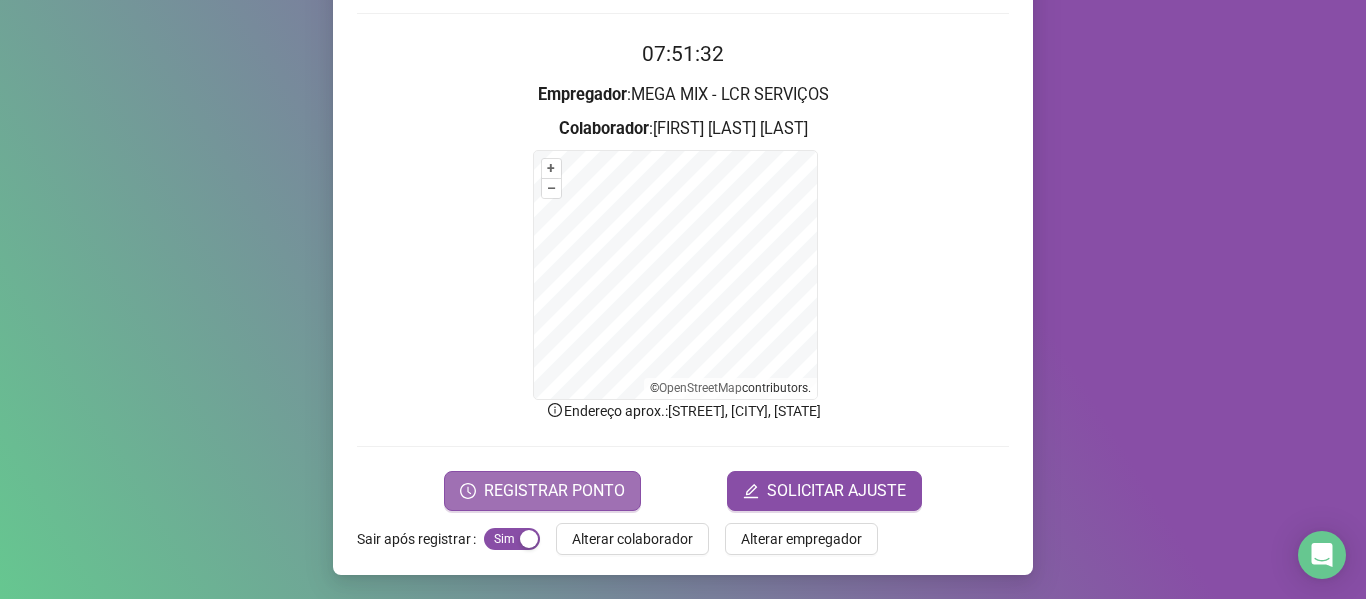 click on "REGISTRAR PONTO" at bounding box center (554, 491) 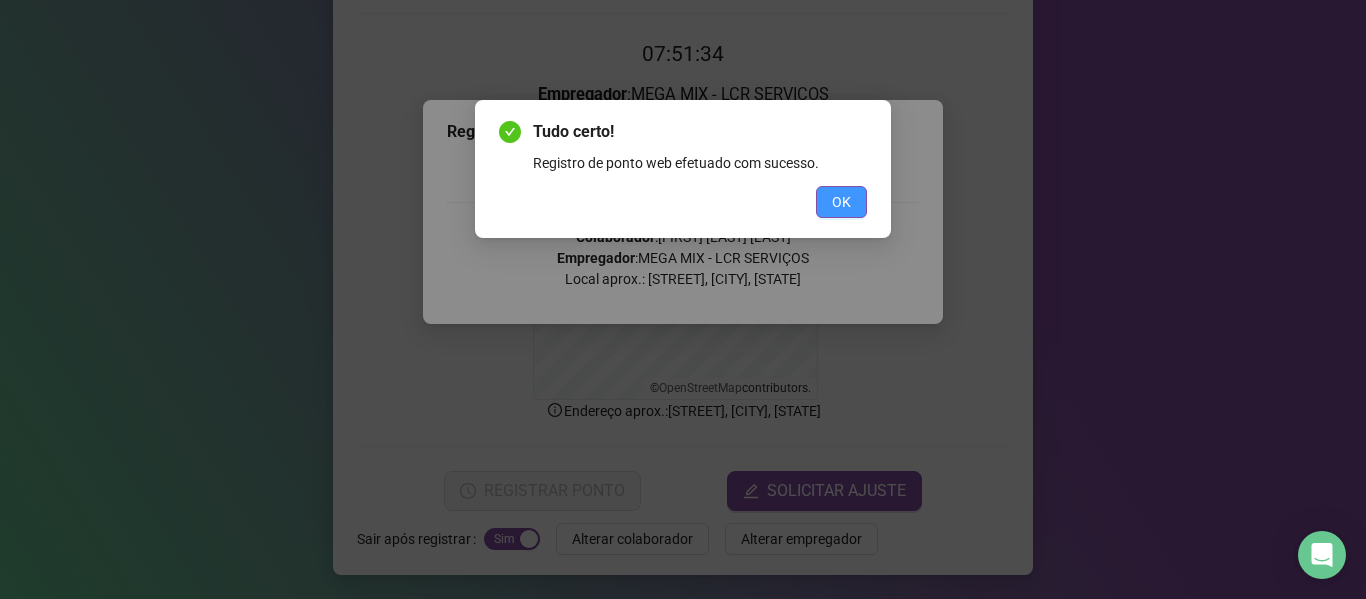 click on "OK" at bounding box center [841, 202] 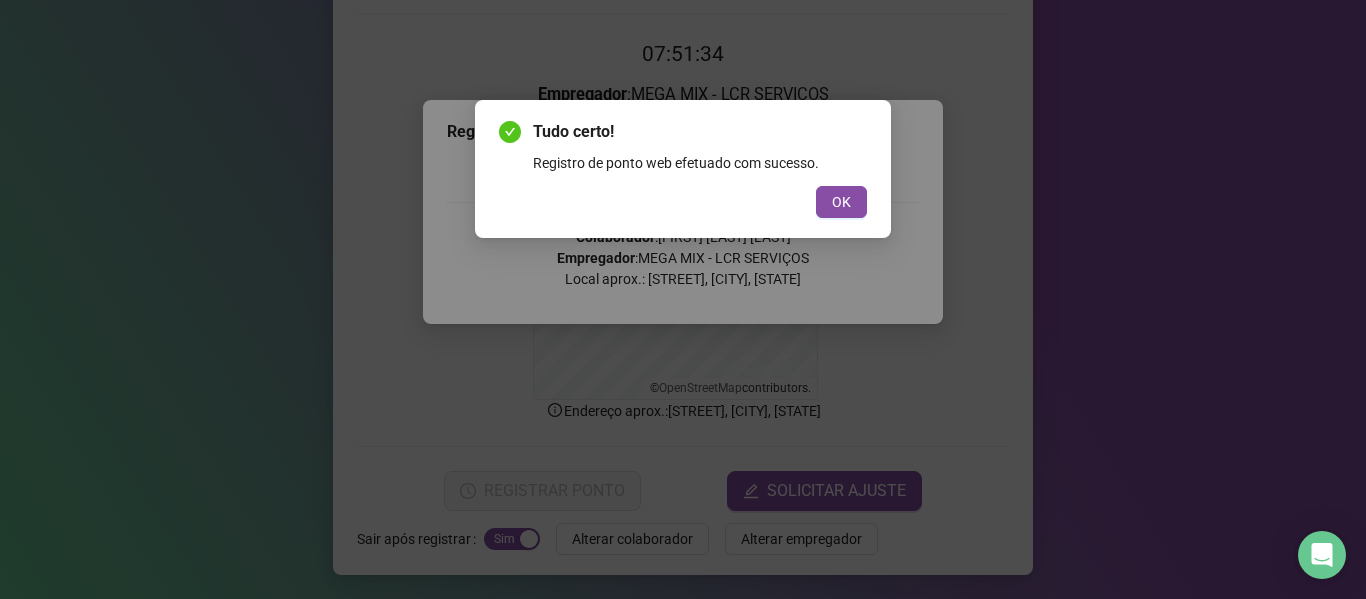 scroll, scrollTop: 0, scrollLeft: 0, axis: both 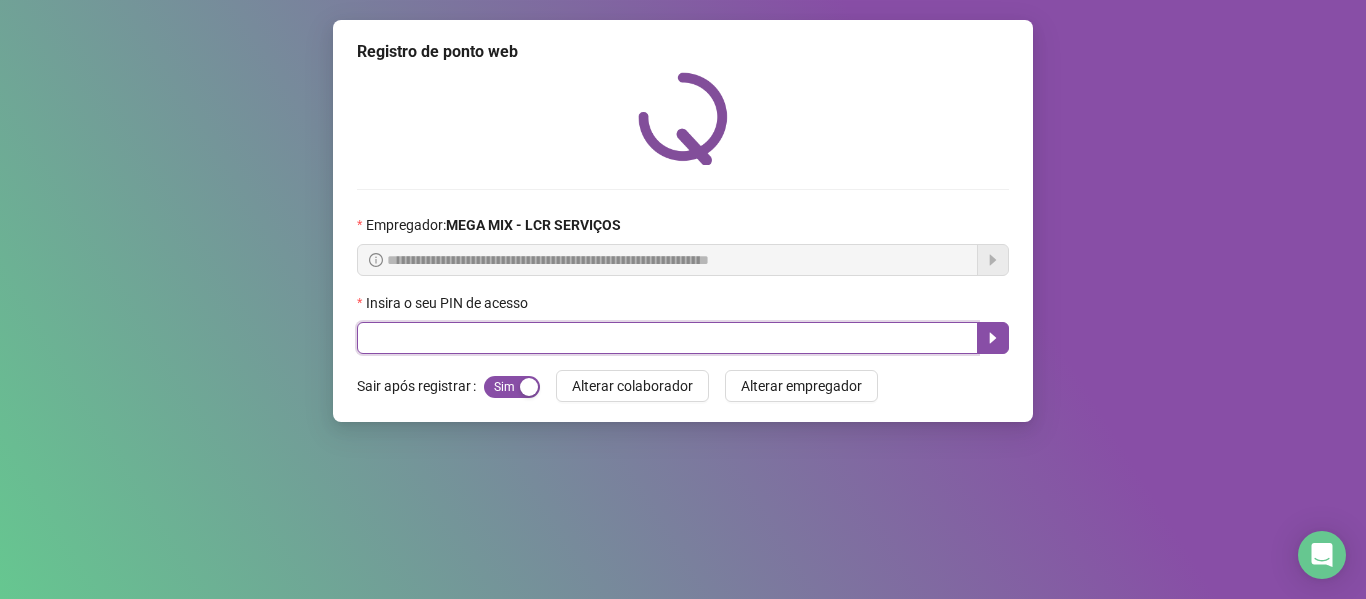 click at bounding box center (667, 338) 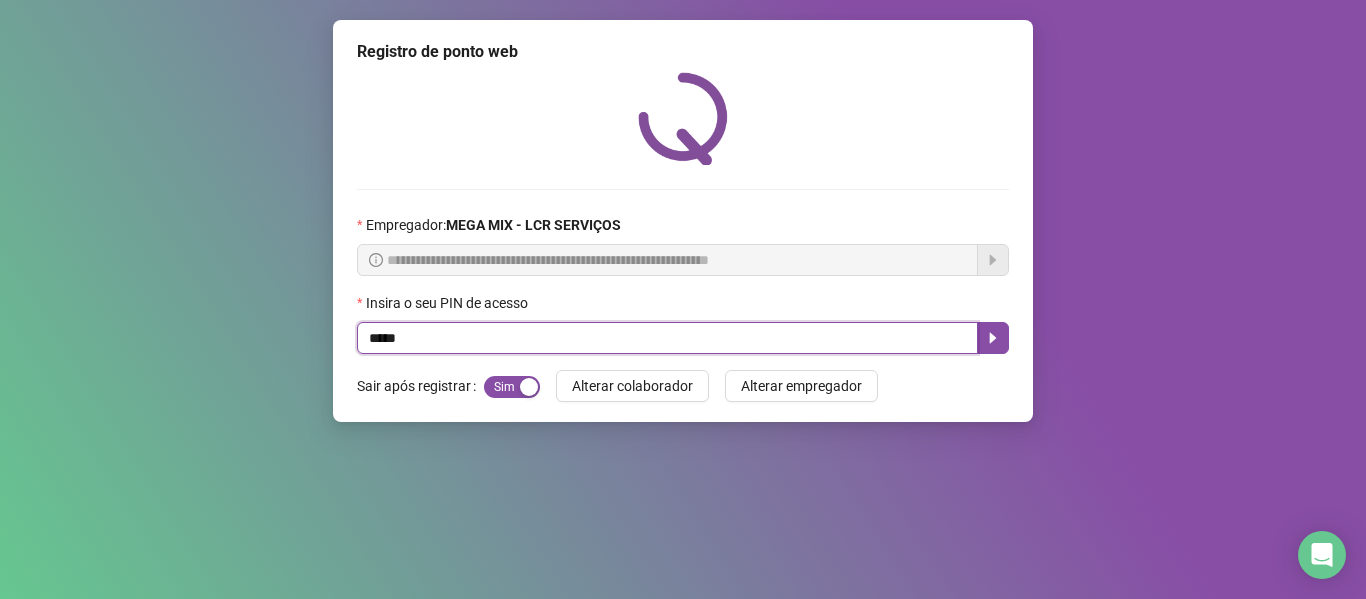 type on "*****" 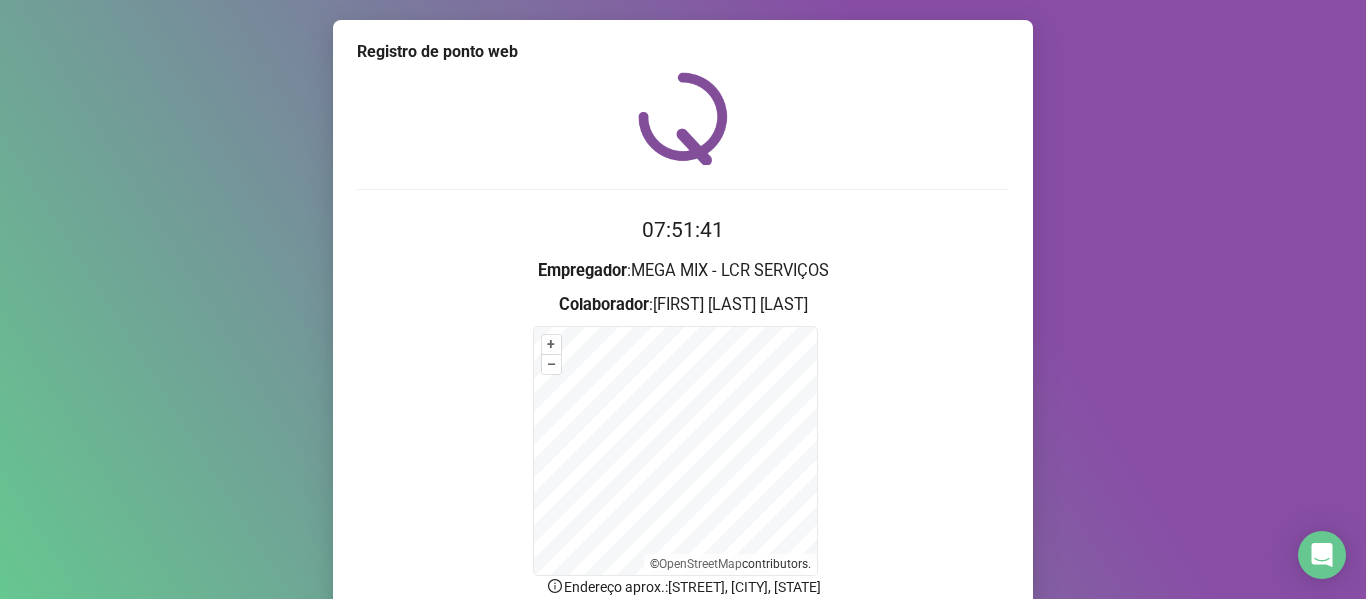 scroll, scrollTop: 176, scrollLeft: 0, axis: vertical 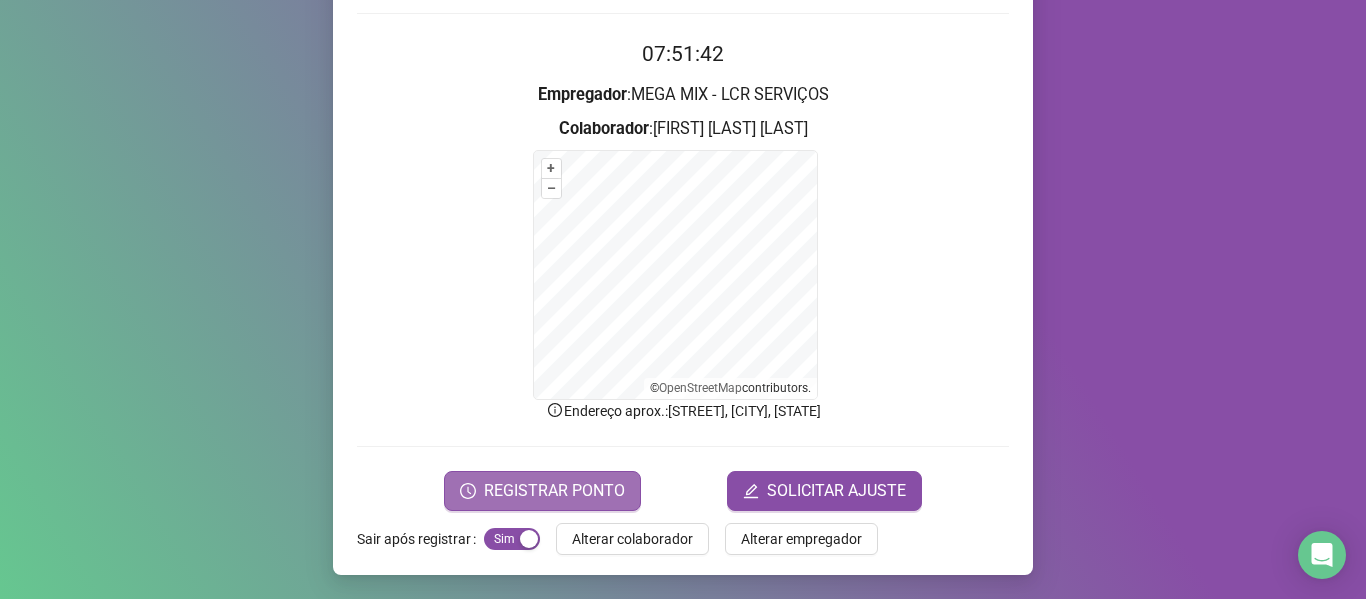 click on "REGISTRAR PONTO" at bounding box center [542, 491] 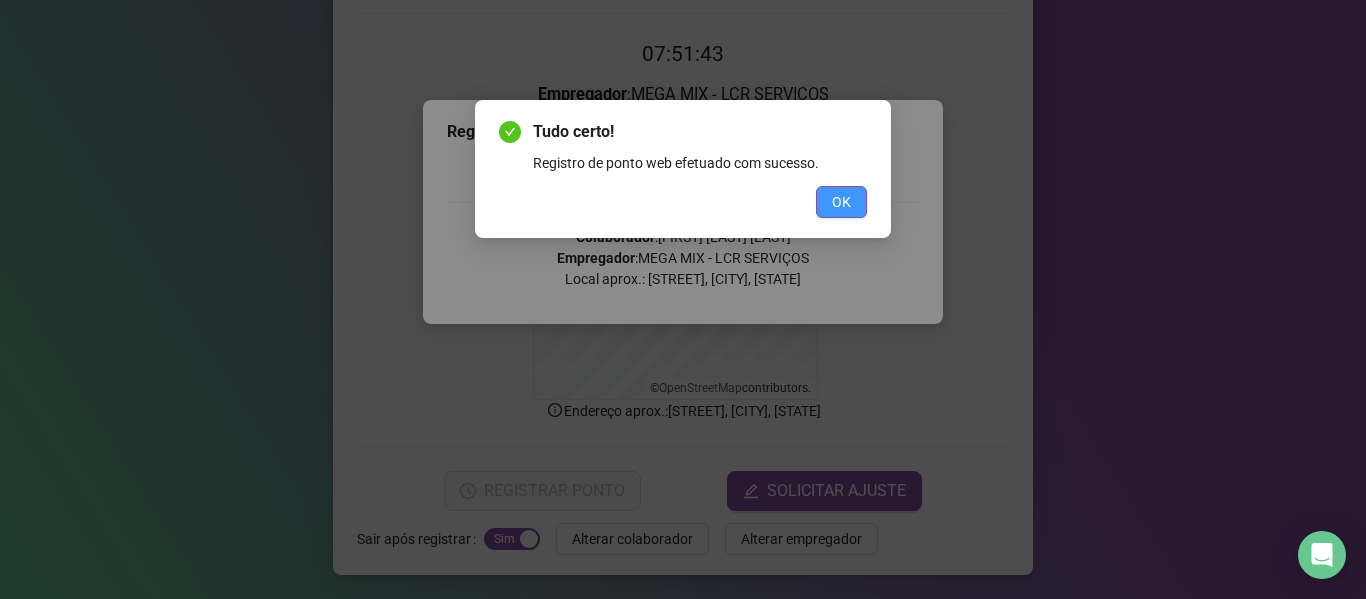 click on "OK" at bounding box center (841, 202) 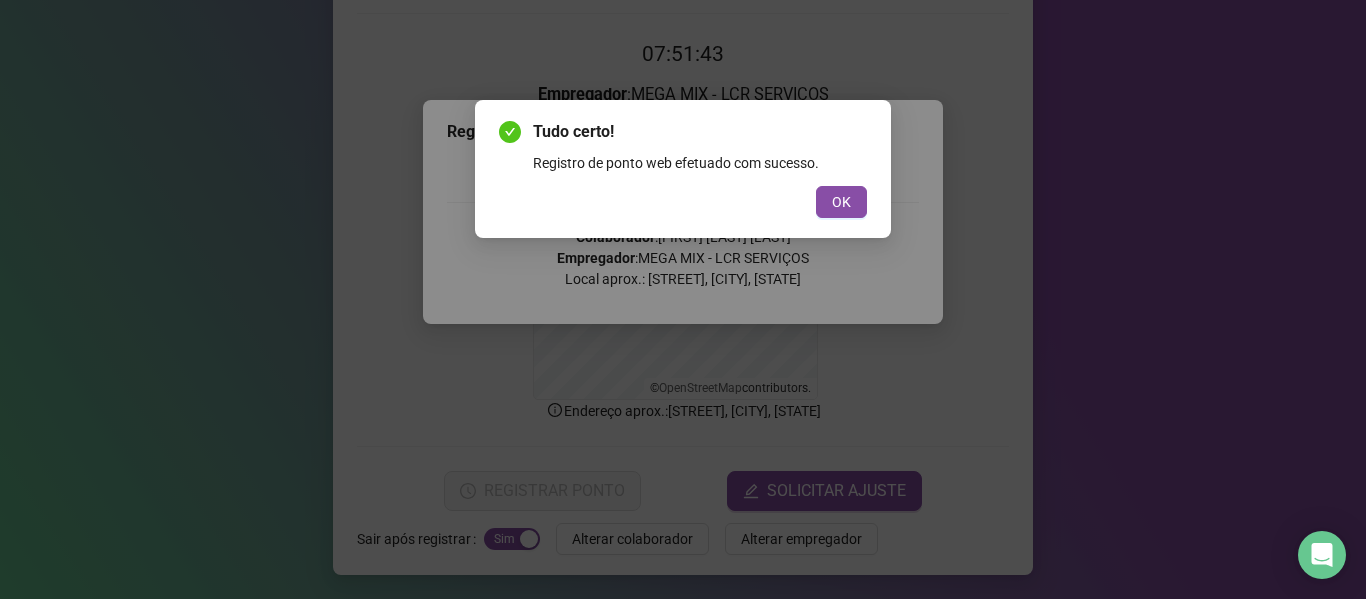scroll, scrollTop: 0, scrollLeft: 0, axis: both 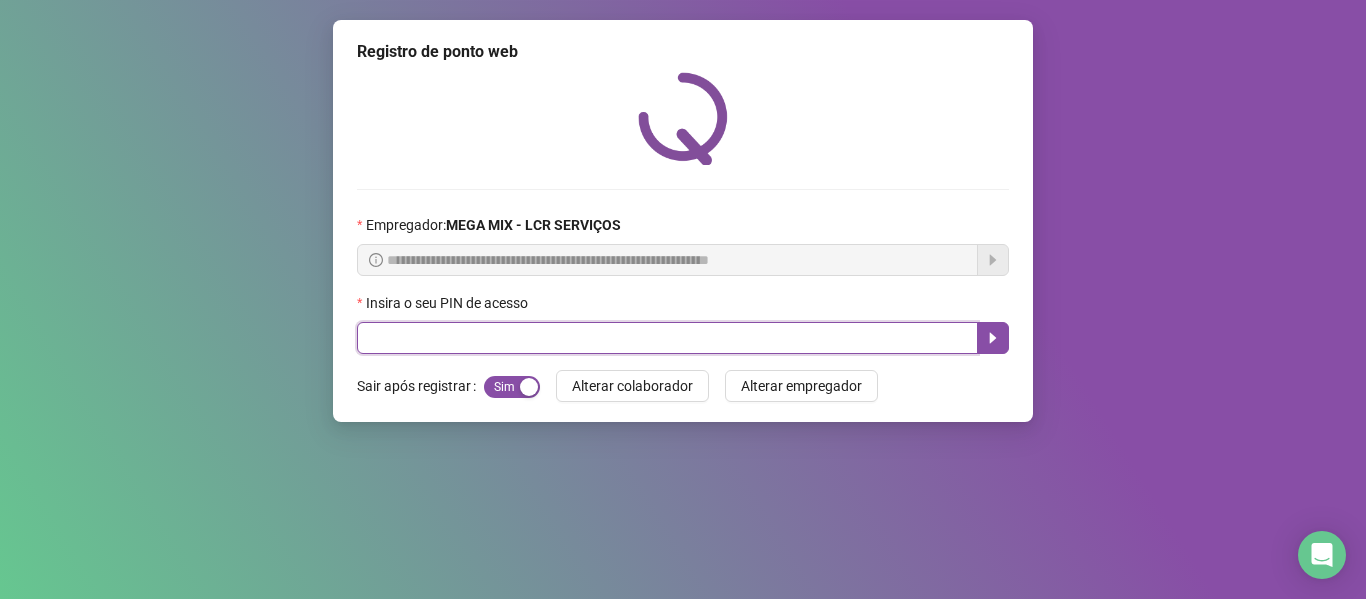 click at bounding box center [667, 338] 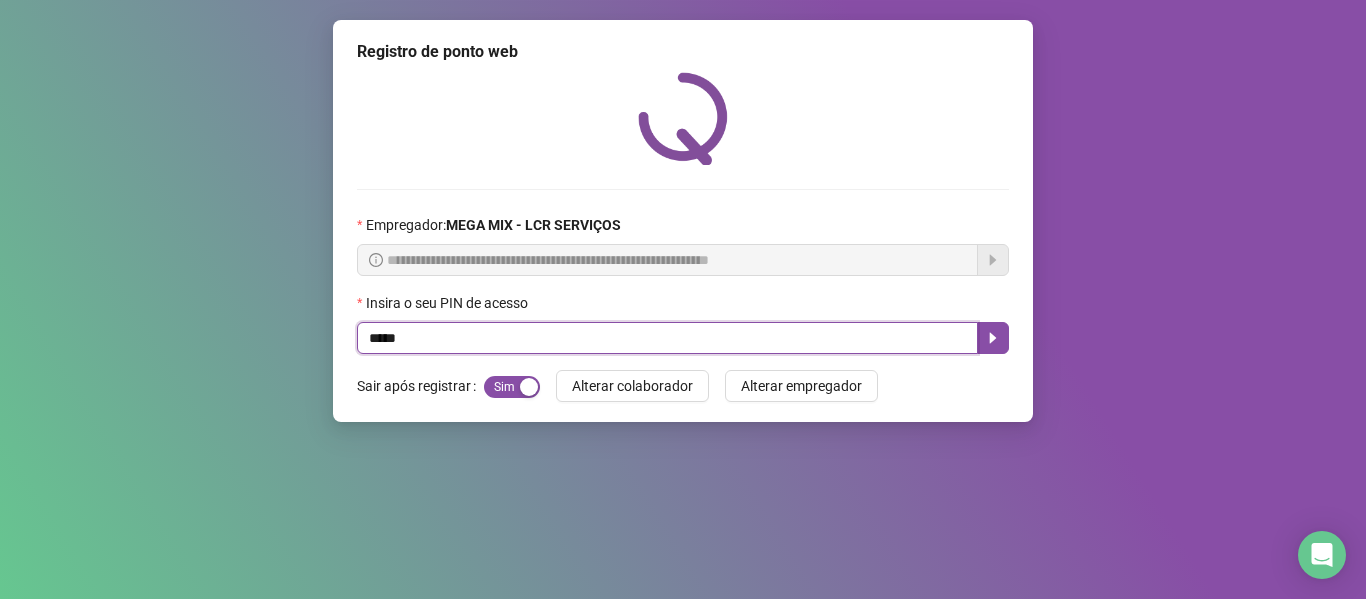 type on "*****" 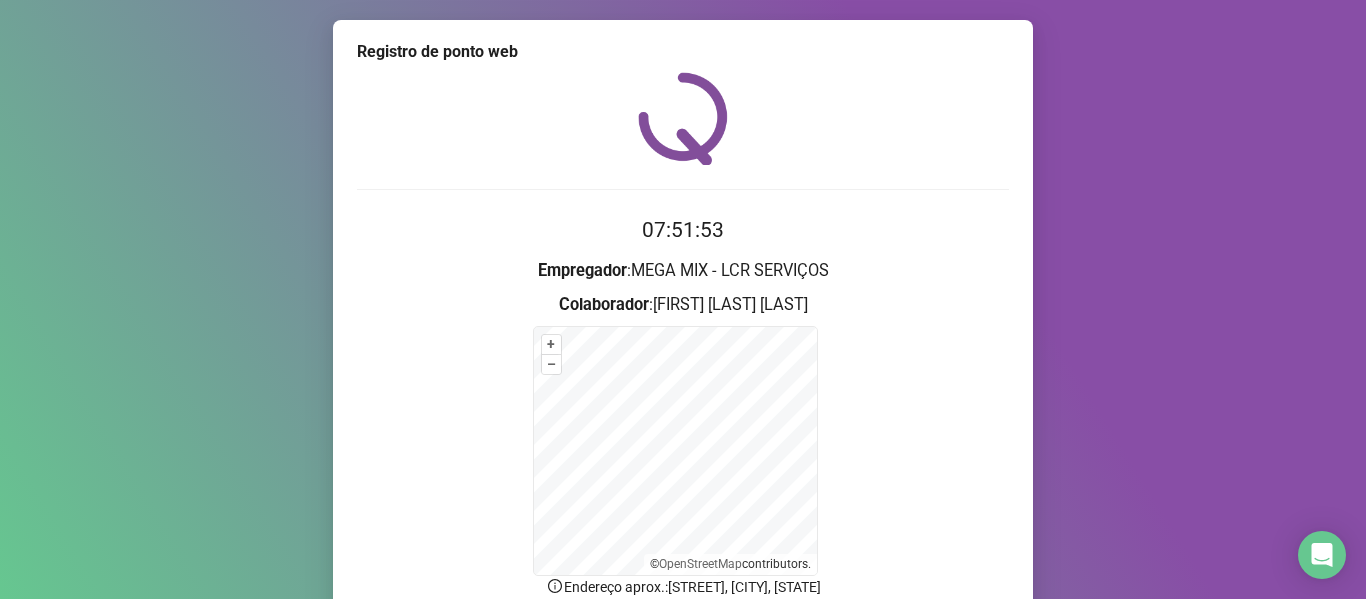 scroll, scrollTop: 176, scrollLeft: 0, axis: vertical 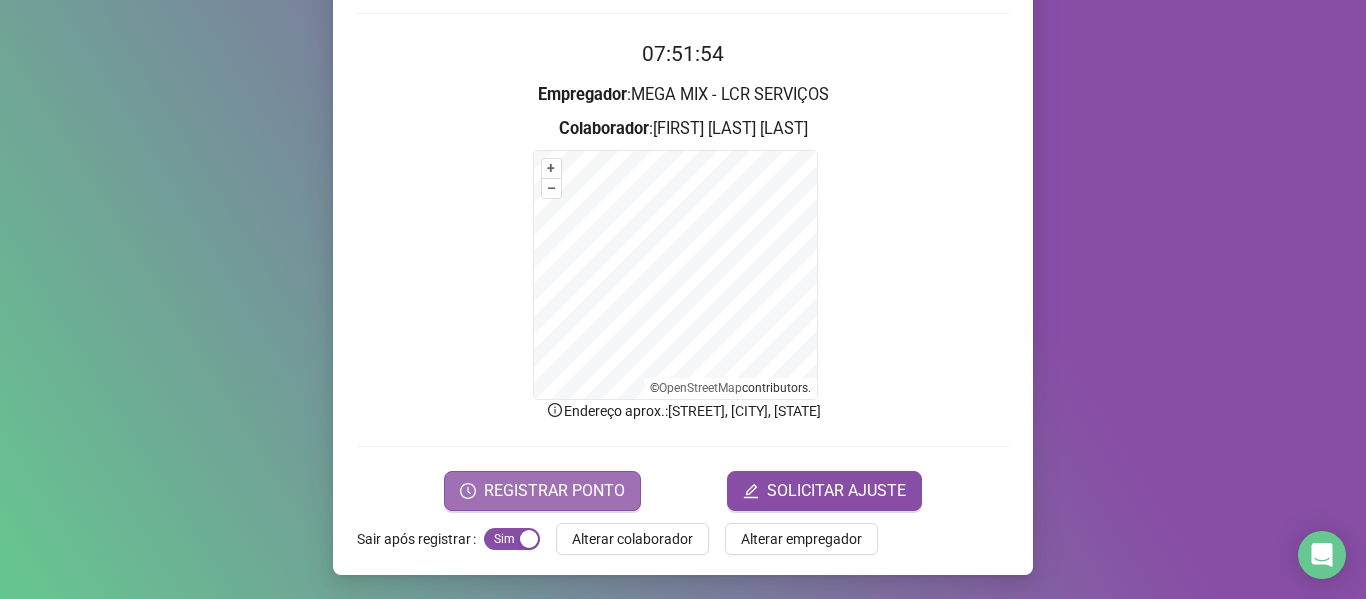 click on "REGISTRAR PONTO" at bounding box center [554, 491] 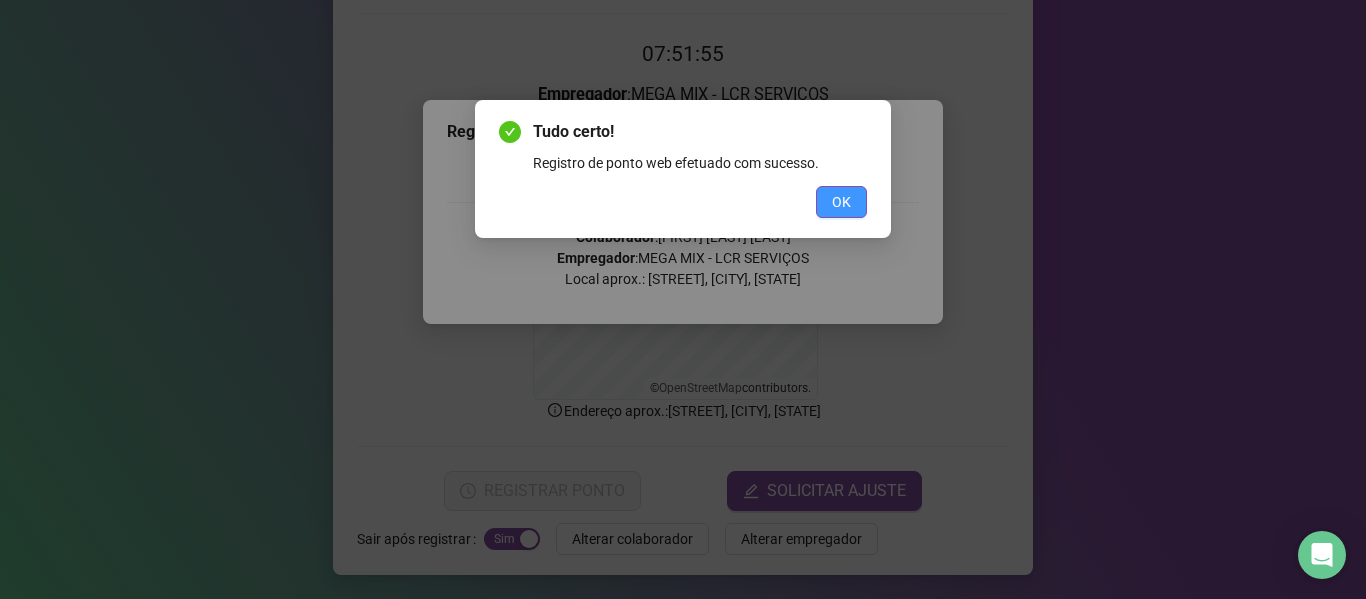 click on "OK" at bounding box center [841, 202] 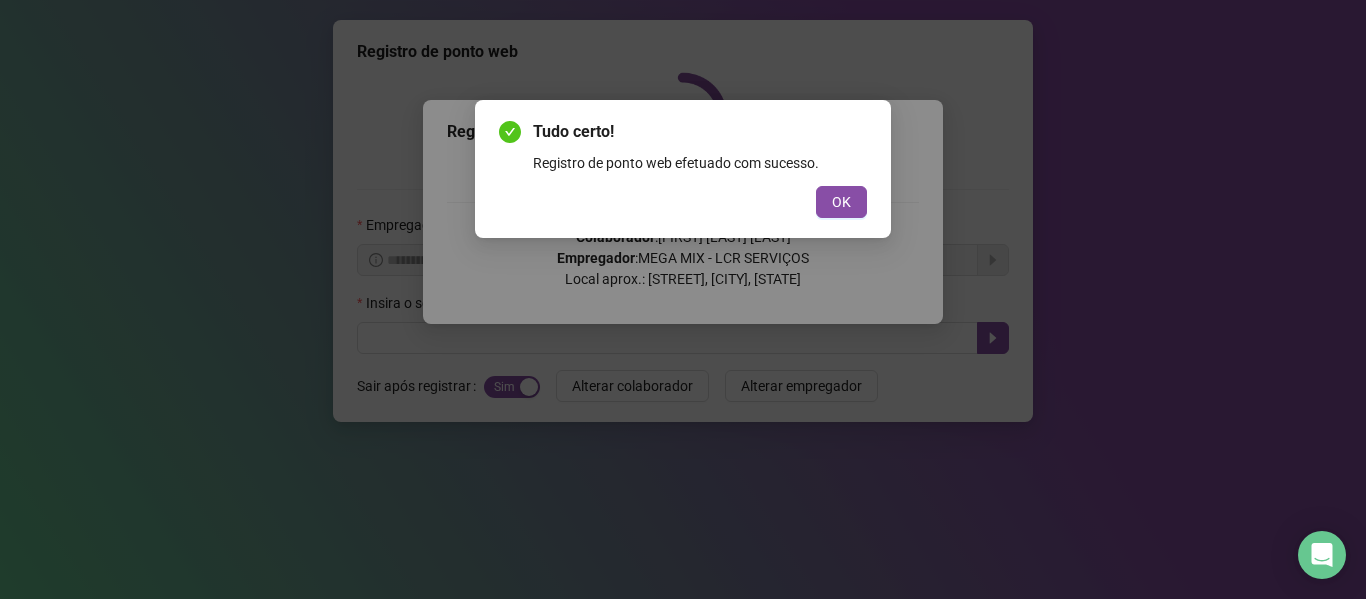 scroll, scrollTop: 0, scrollLeft: 0, axis: both 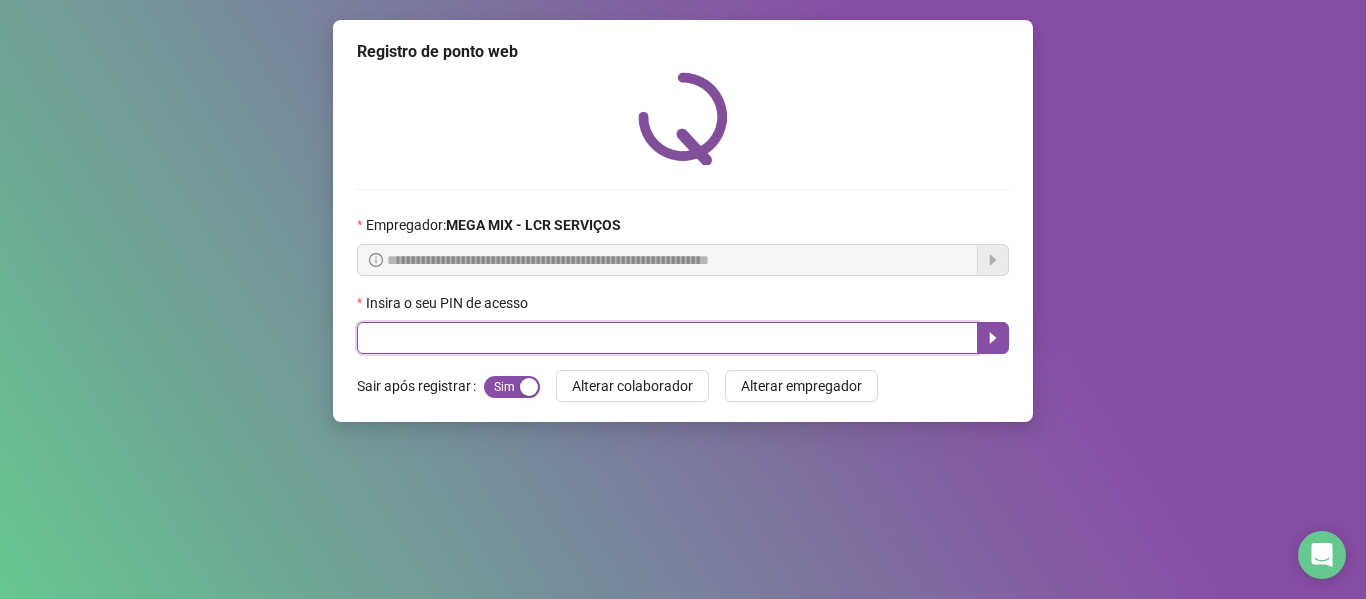 click at bounding box center (667, 338) 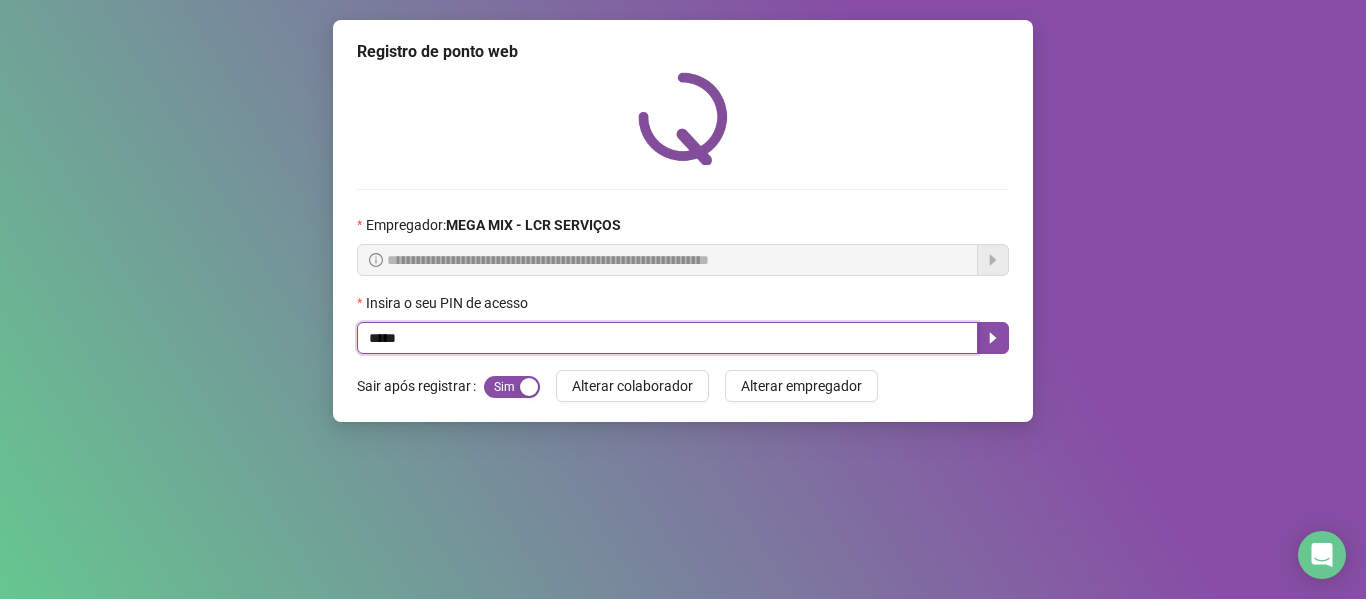 type on "*****" 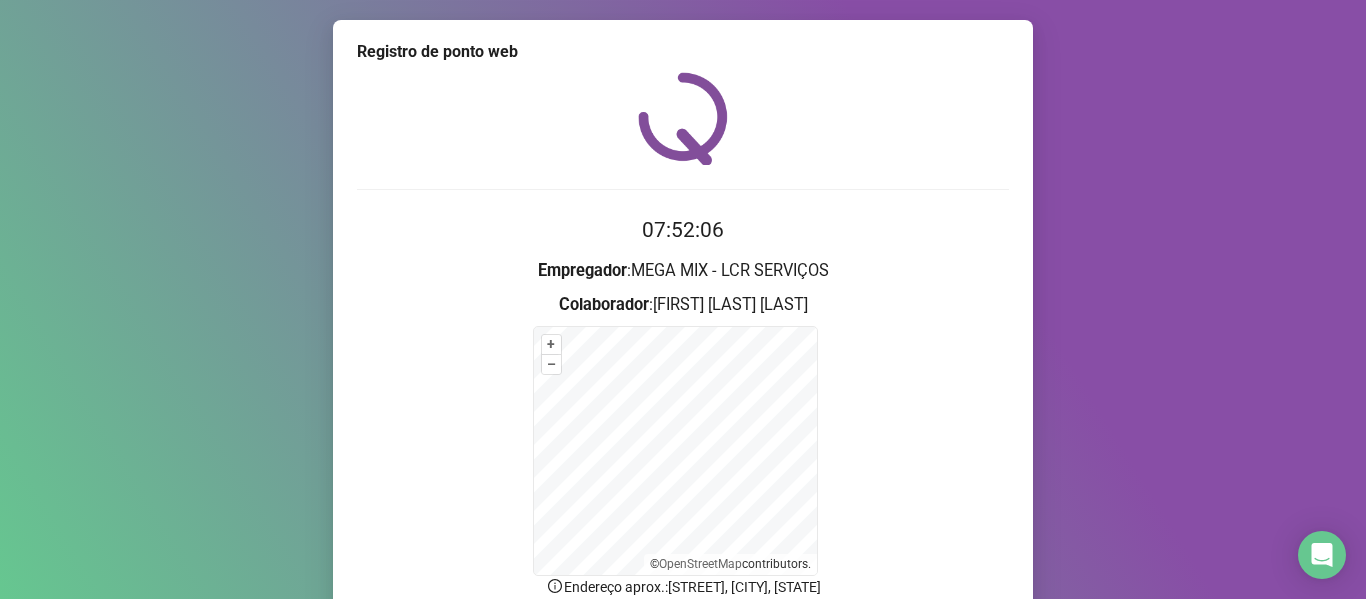 scroll, scrollTop: 176, scrollLeft: 0, axis: vertical 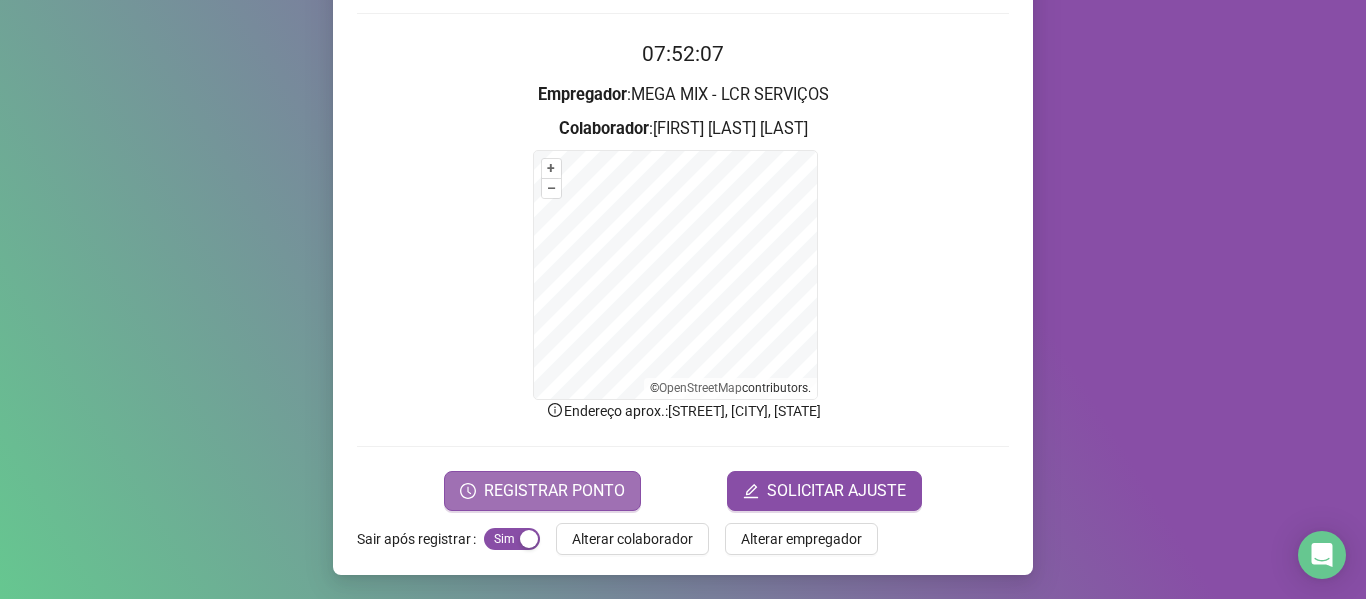 click on "REGISTRAR PONTO" at bounding box center (554, 491) 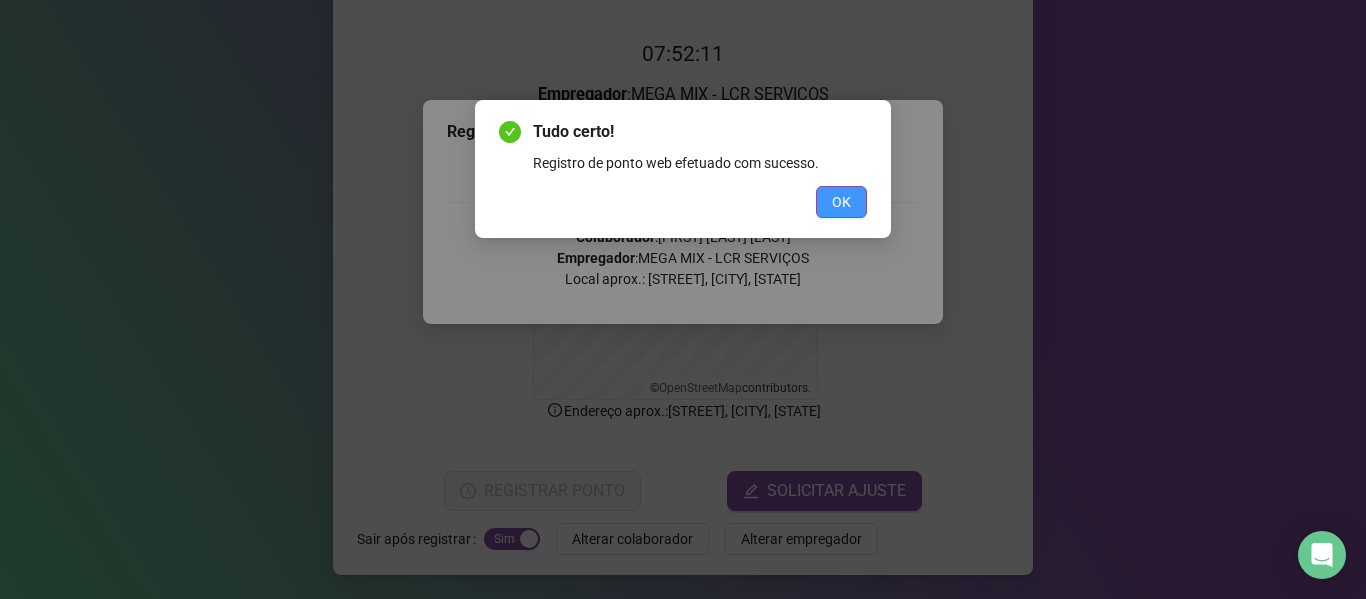 click on "OK" at bounding box center [841, 202] 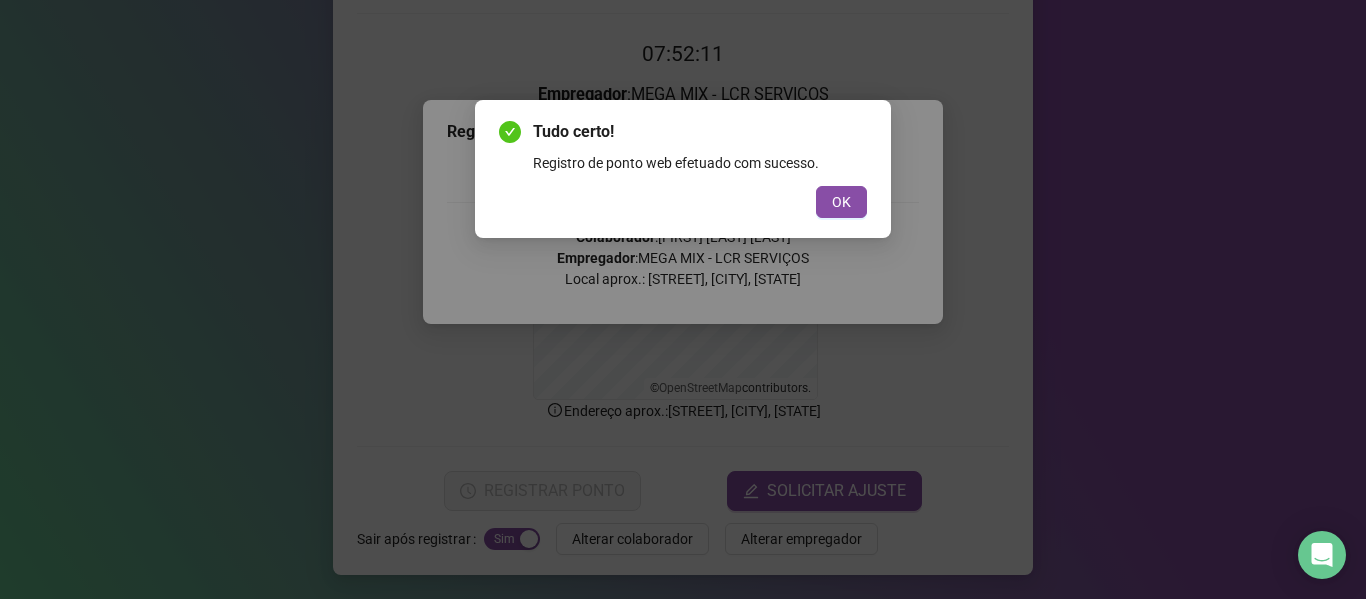 scroll, scrollTop: 0, scrollLeft: 0, axis: both 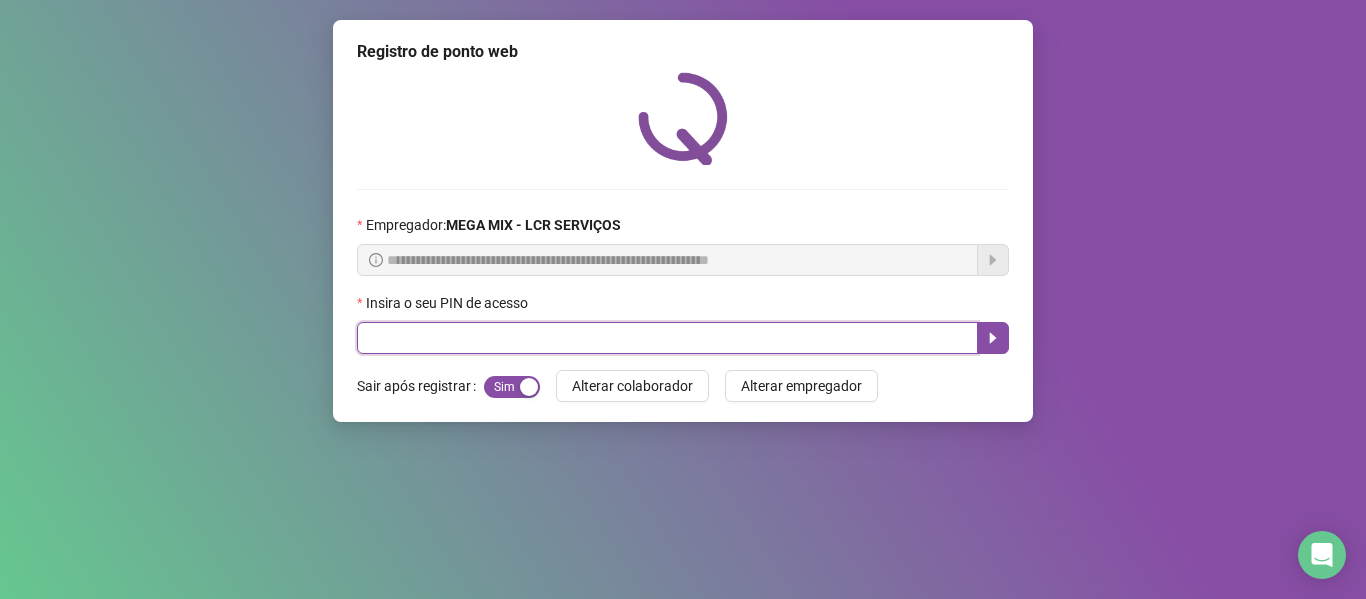 click at bounding box center [667, 338] 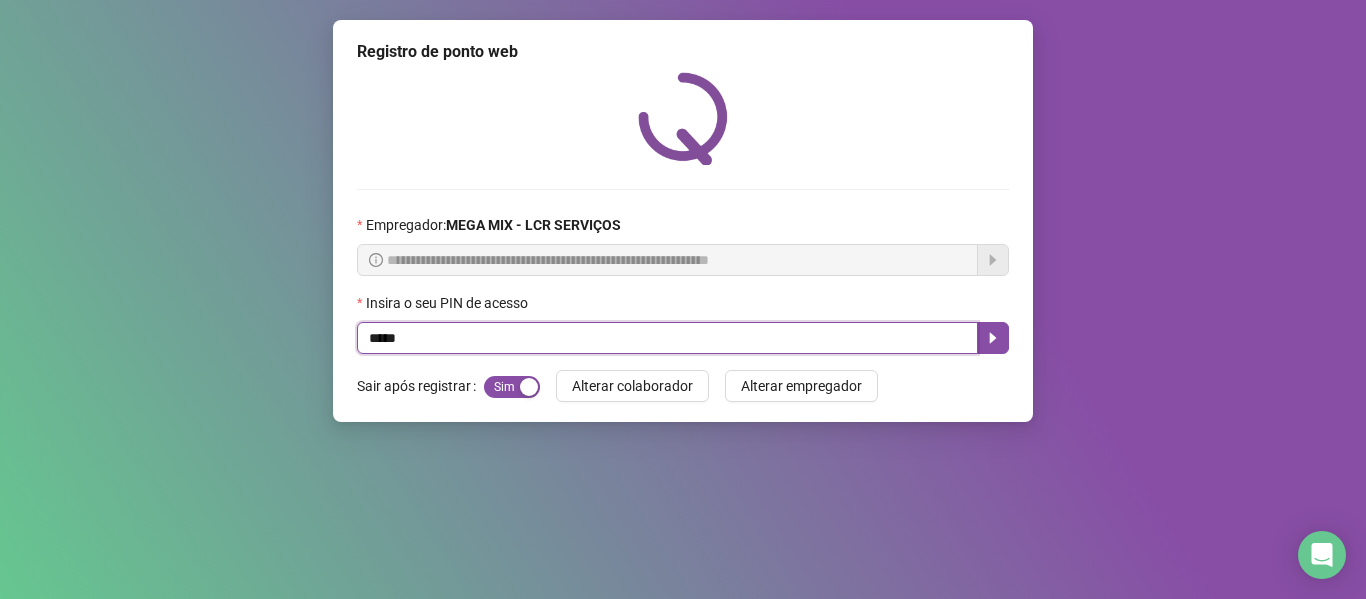 type on "*****" 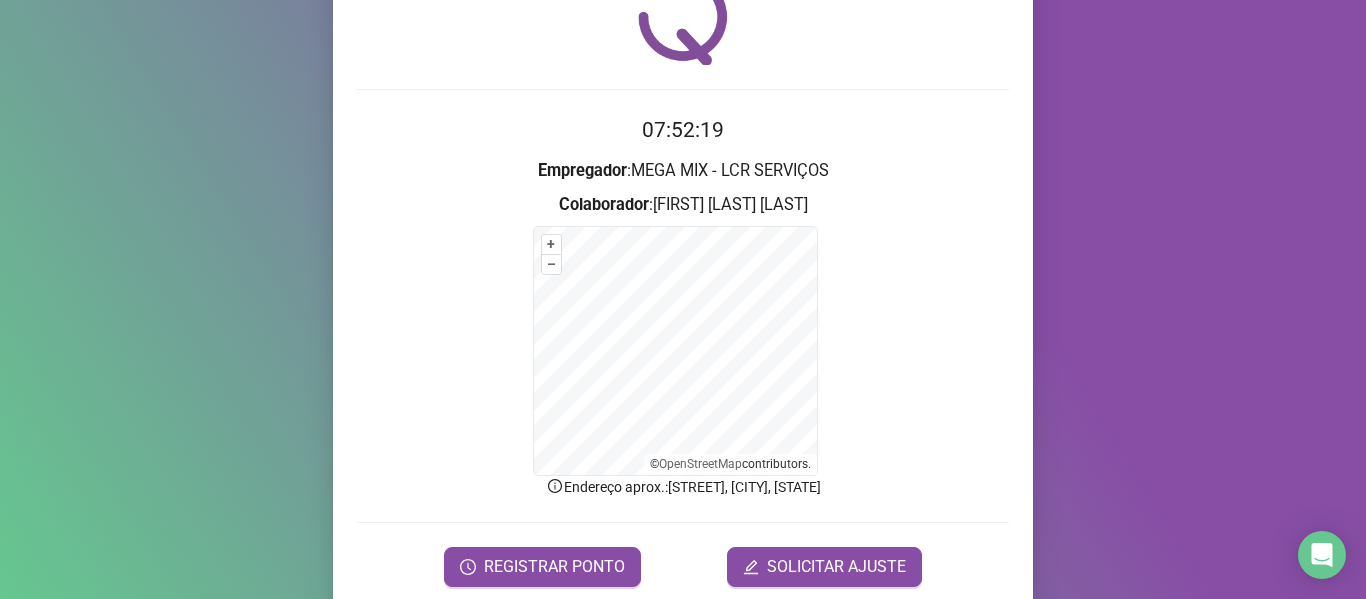 scroll, scrollTop: 176, scrollLeft: 0, axis: vertical 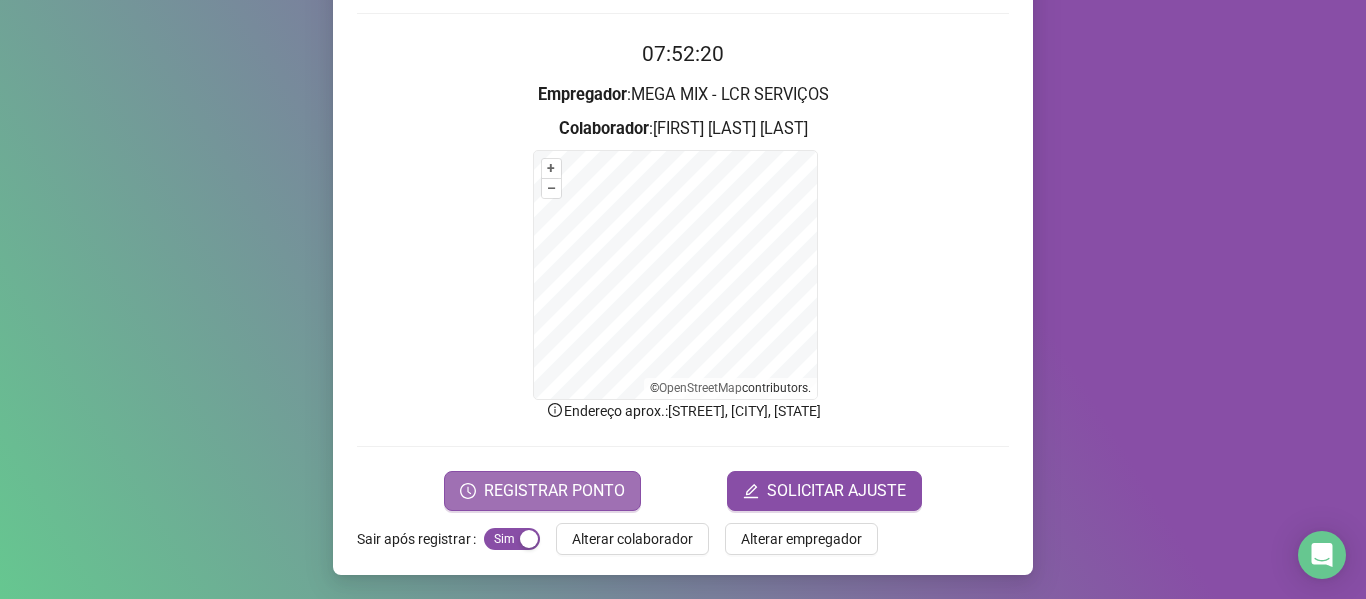 click on "REGISTRAR PONTO" at bounding box center (554, 491) 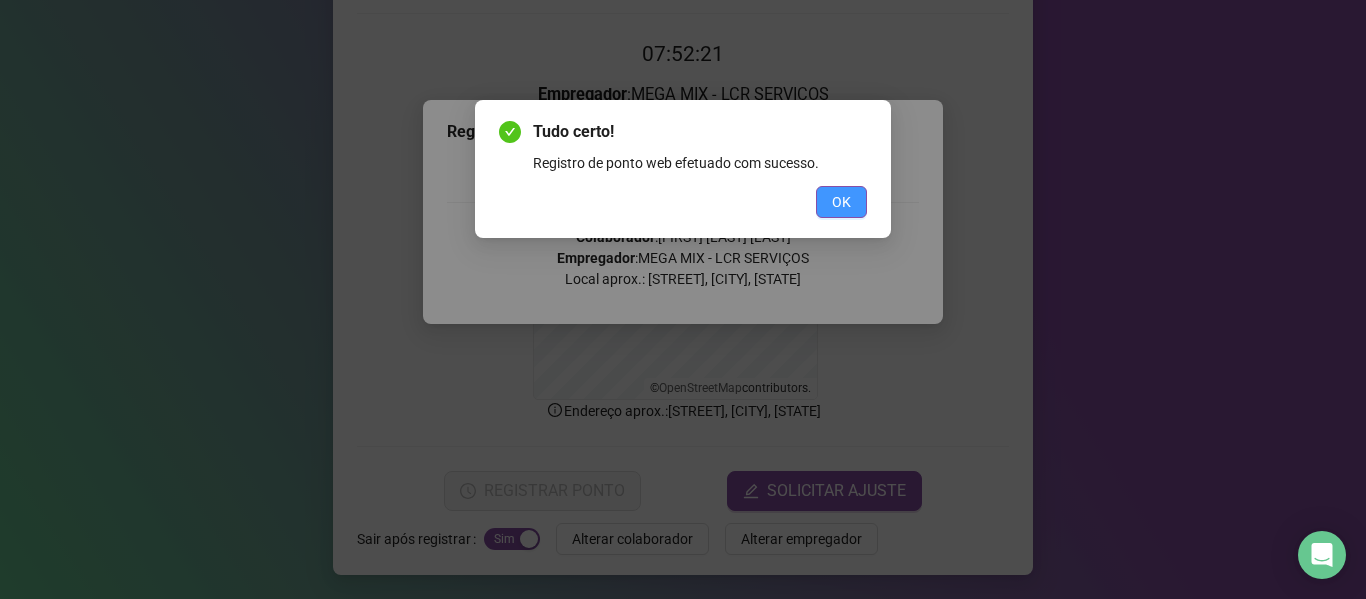 click on "OK" at bounding box center [841, 202] 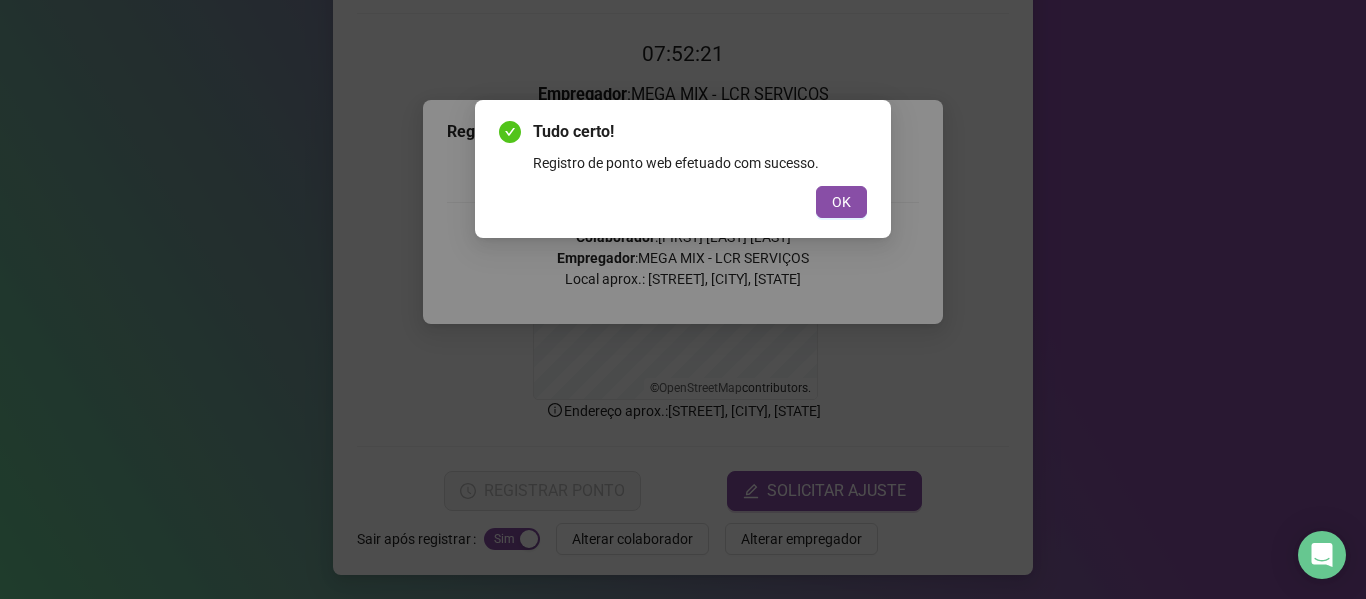 scroll, scrollTop: 0, scrollLeft: 0, axis: both 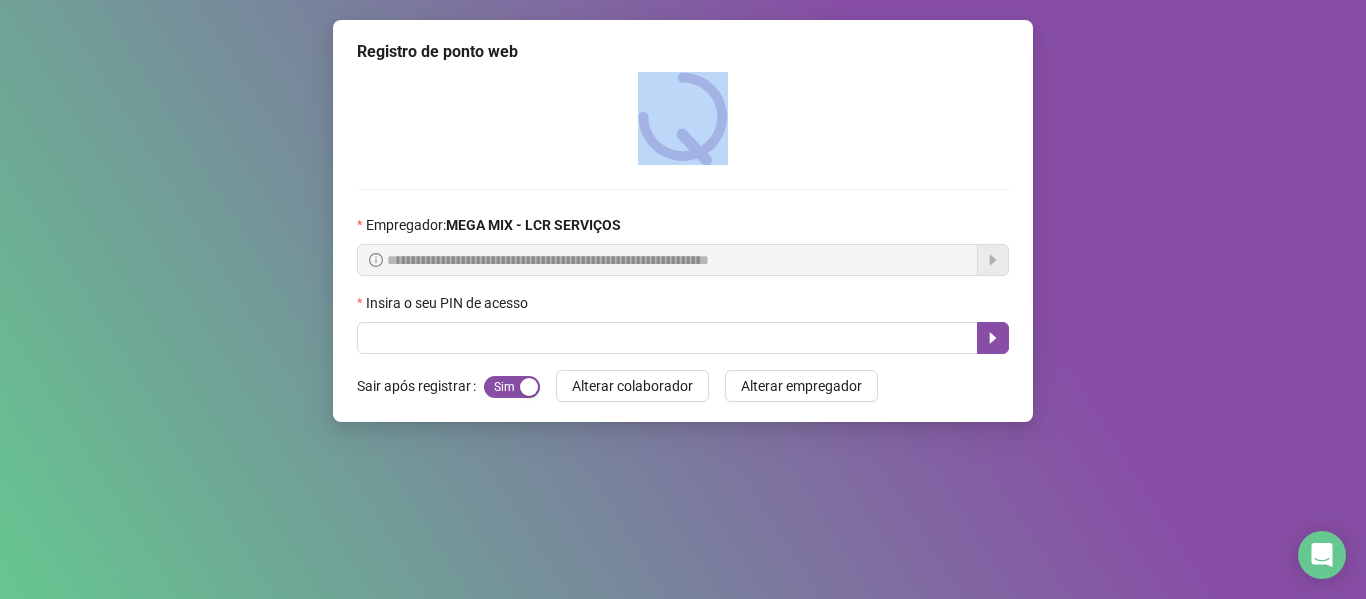 click at bounding box center (683, 118) 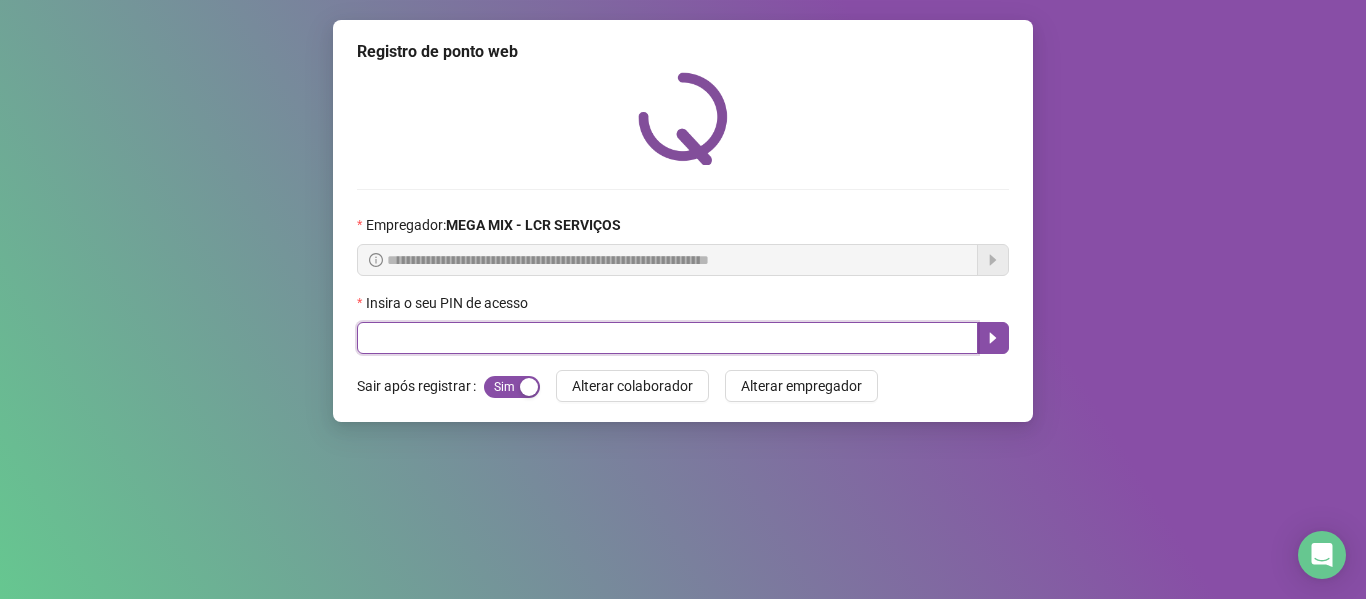 drag, startPoint x: 529, startPoint y: 345, endPoint x: 596, endPoint y: 540, distance: 206.18924 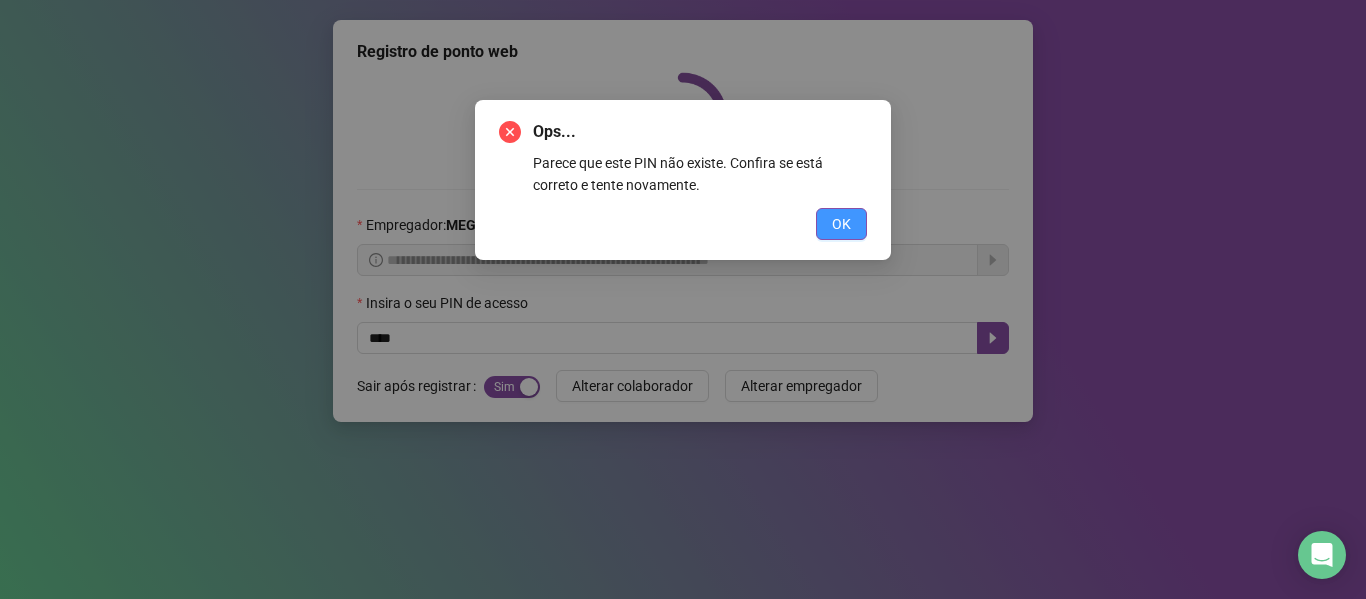 click on "OK" at bounding box center (841, 224) 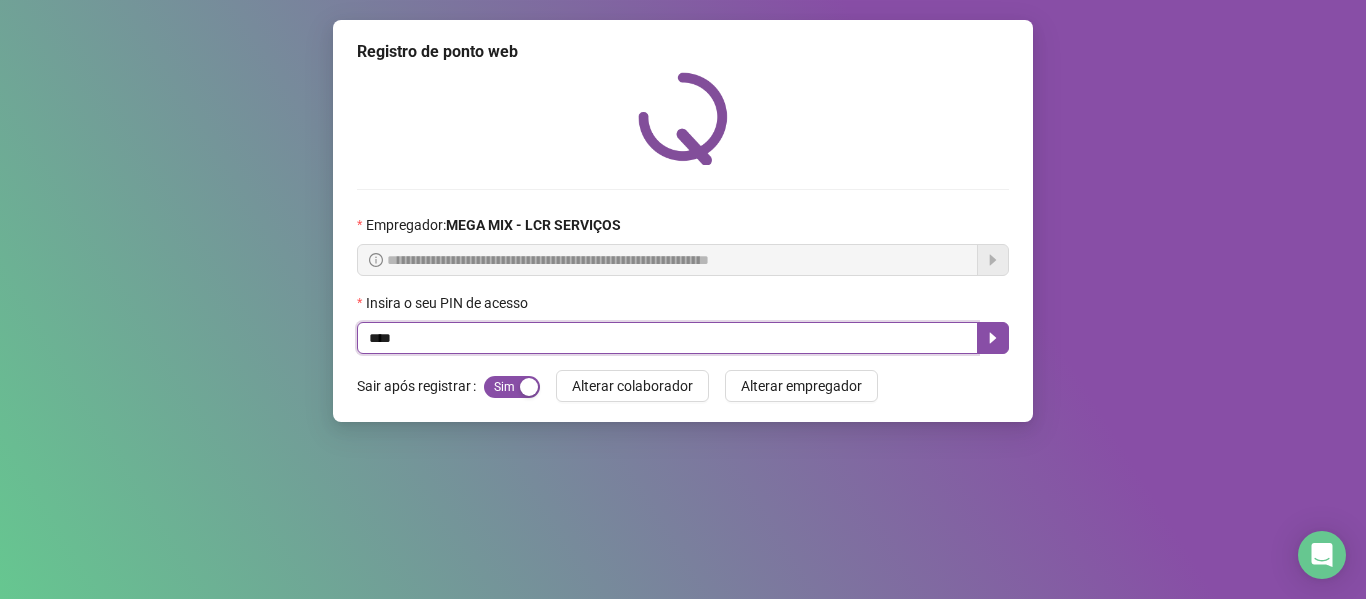 click on "****" at bounding box center (667, 338) 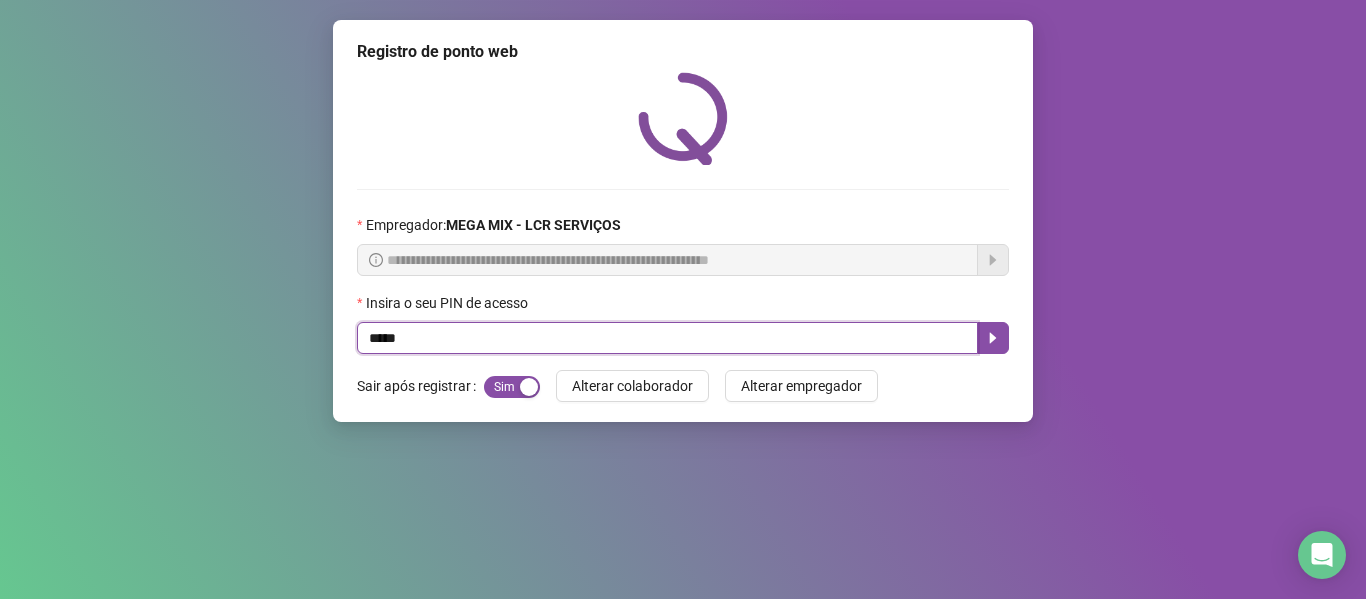 type on "*****" 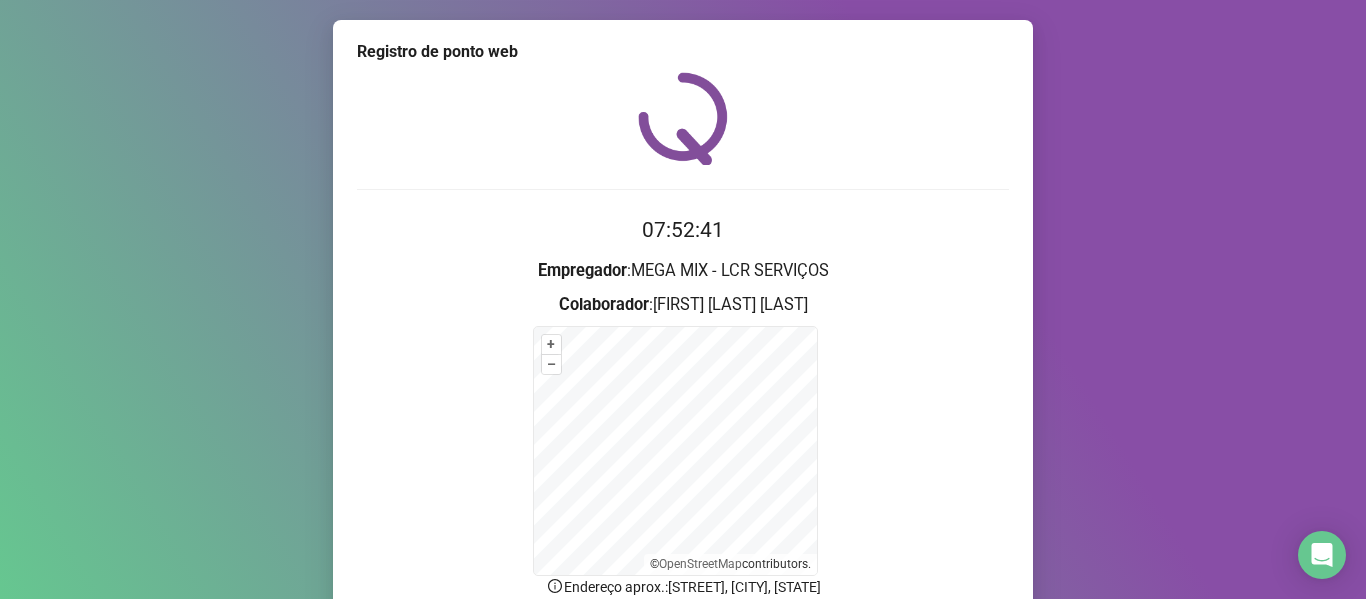 scroll, scrollTop: 176, scrollLeft: 0, axis: vertical 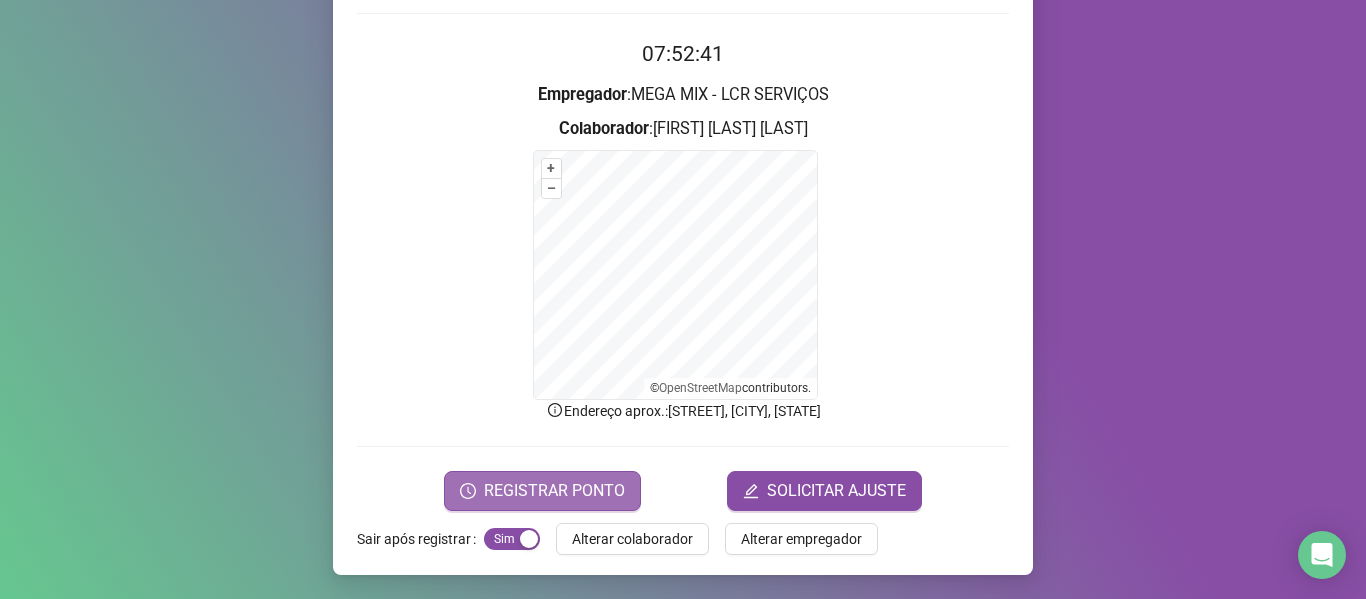 click on "REGISTRAR PONTO" at bounding box center (554, 491) 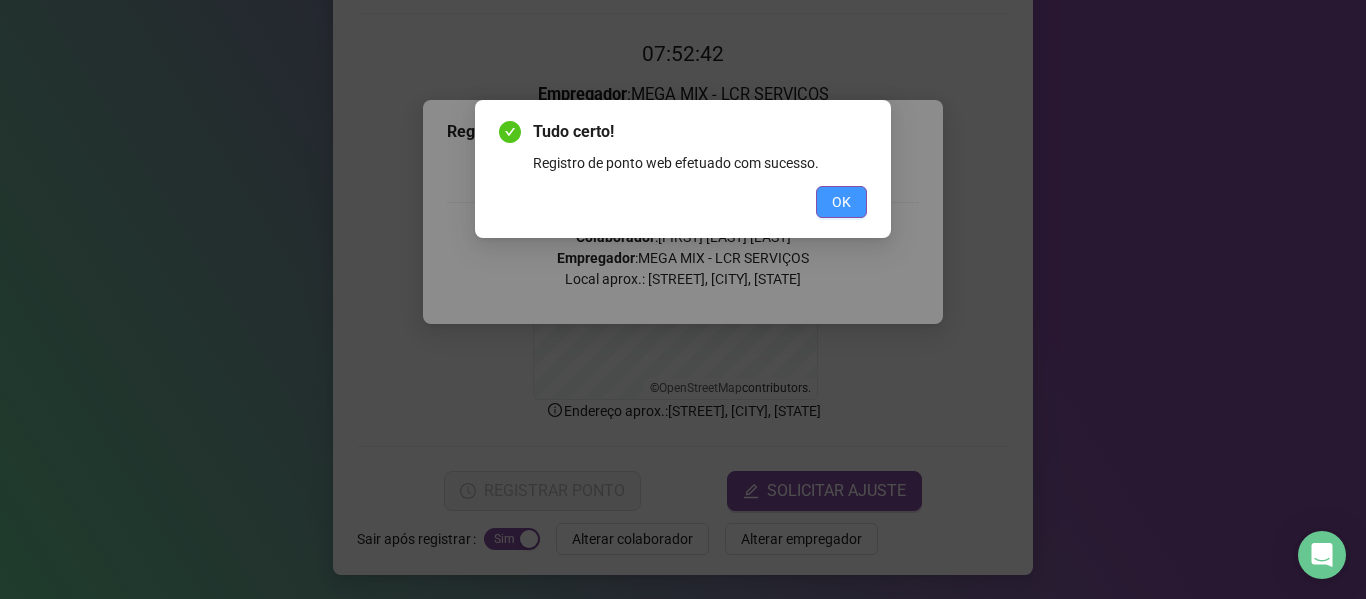 click on "OK" at bounding box center [841, 202] 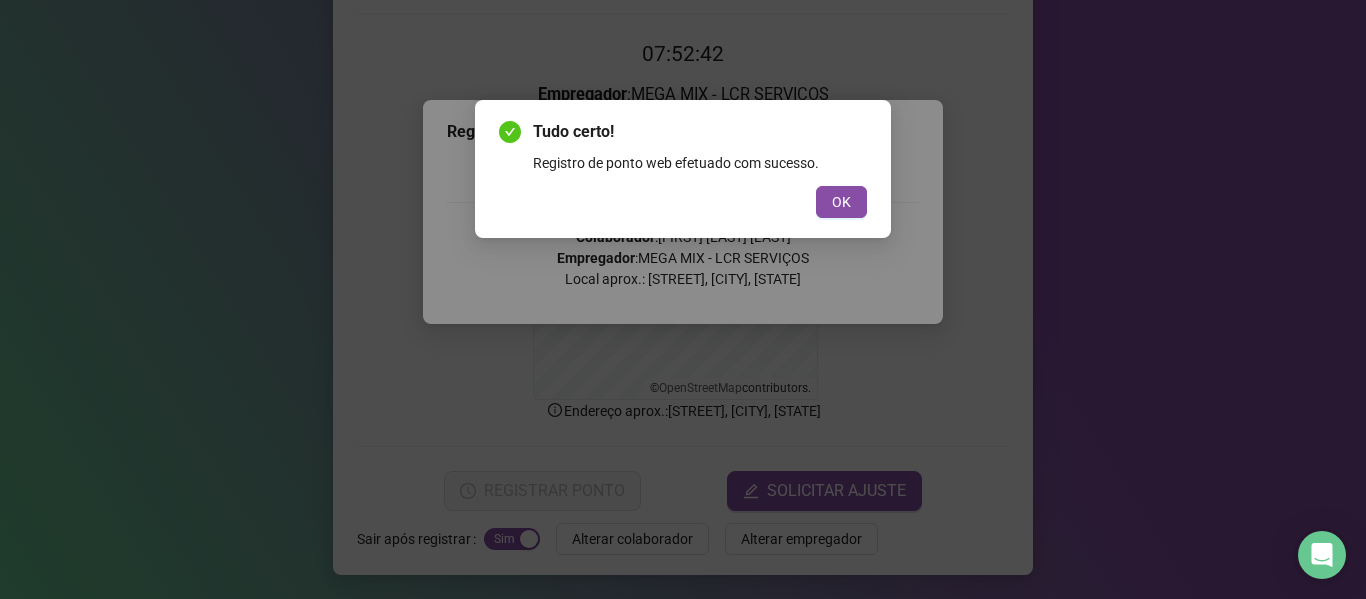 scroll, scrollTop: 0, scrollLeft: 0, axis: both 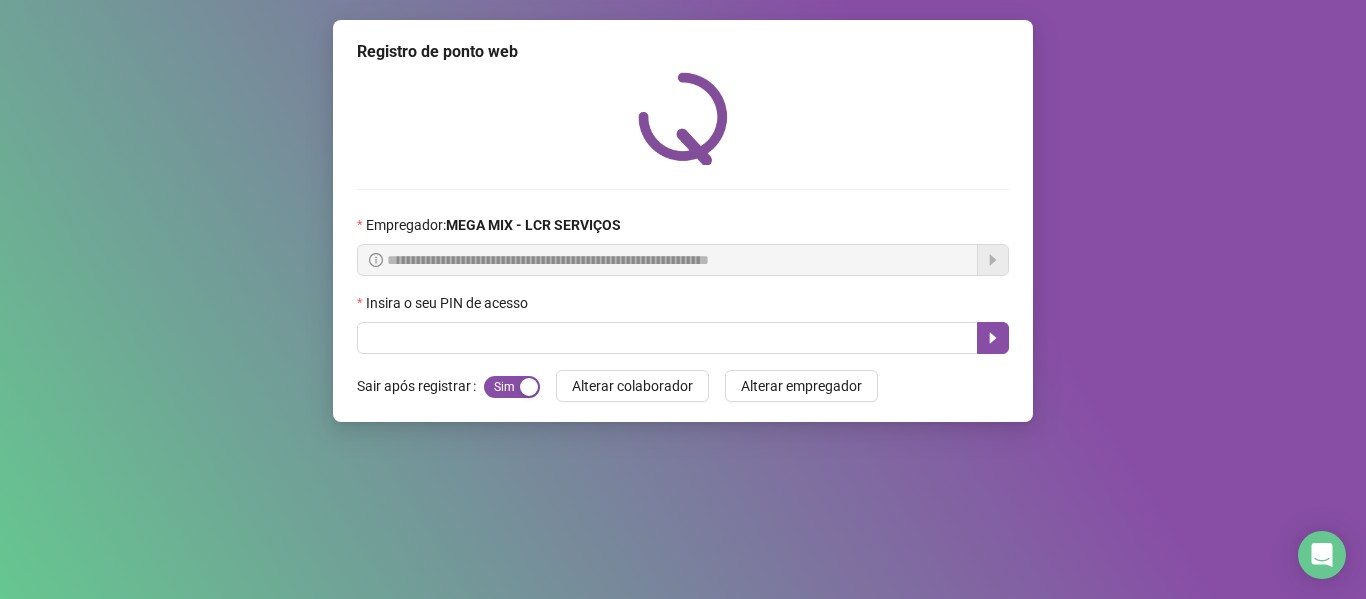 drag, startPoint x: 60, startPoint y: 211, endPoint x: 232, endPoint y: 263, distance: 179.68861 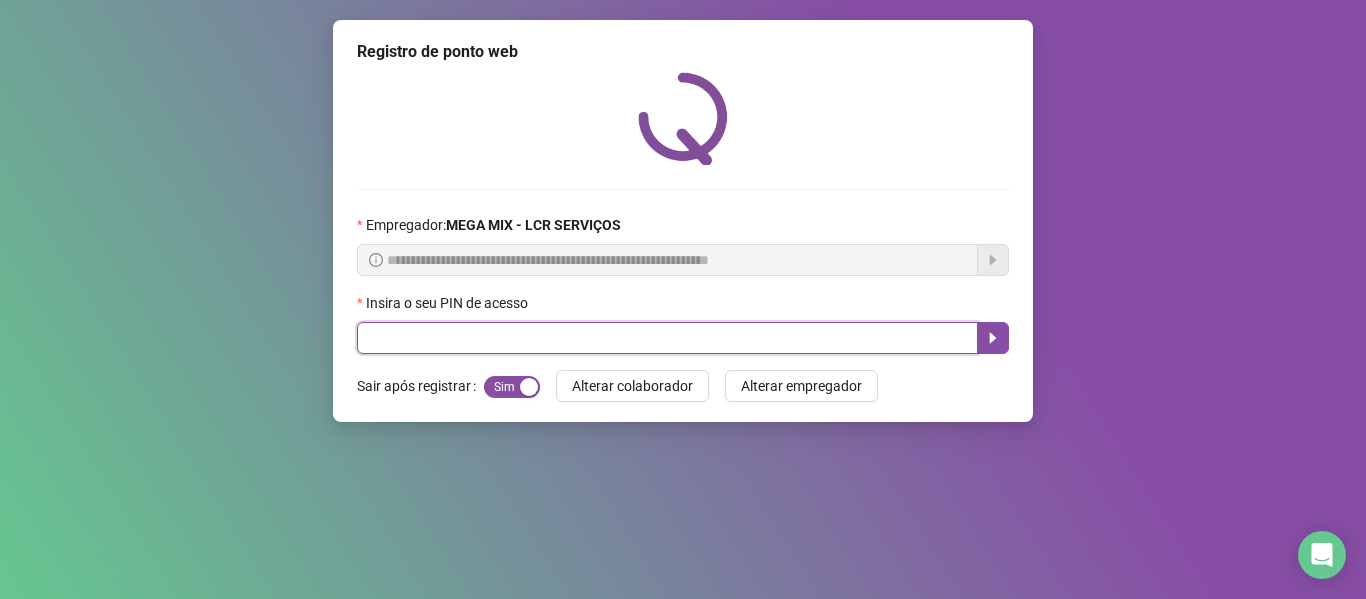 click at bounding box center [667, 338] 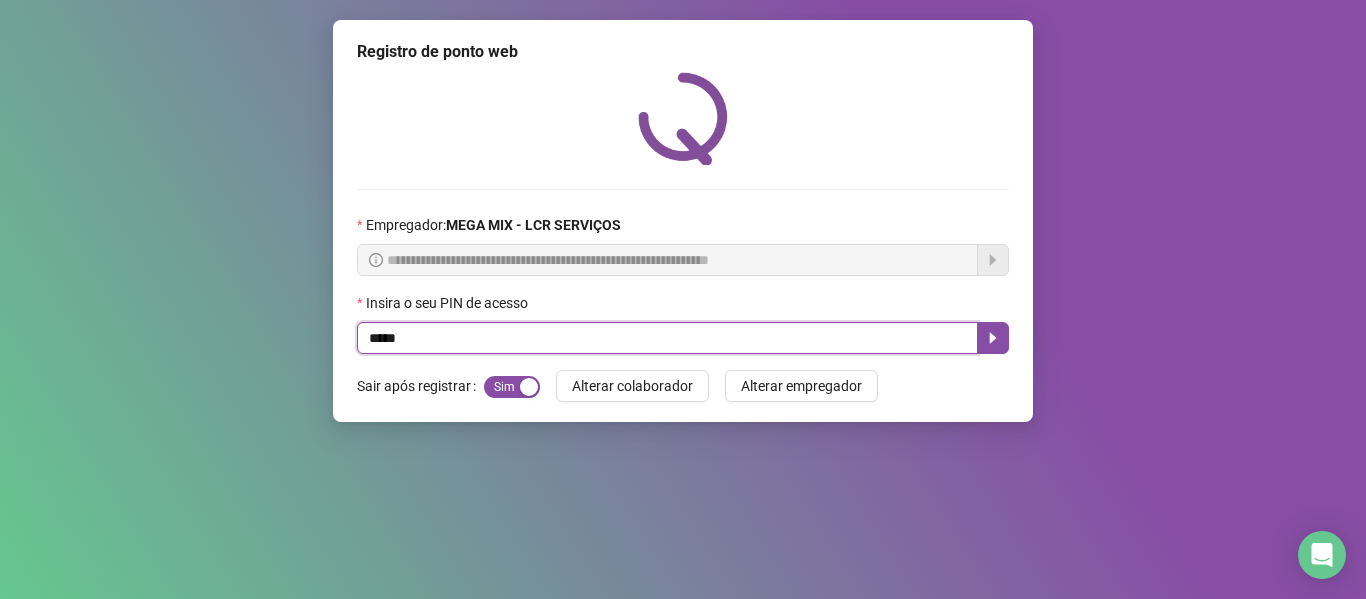 type on "*****" 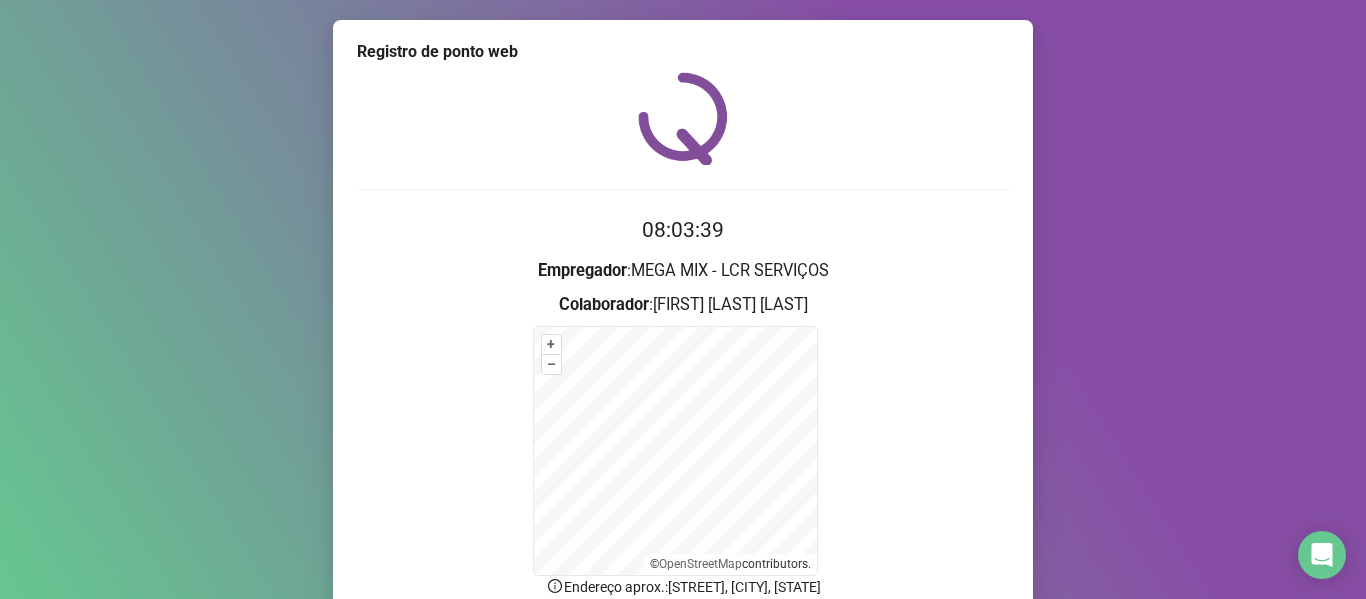 scroll, scrollTop: 100, scrollLeft: 0, axis: vertical 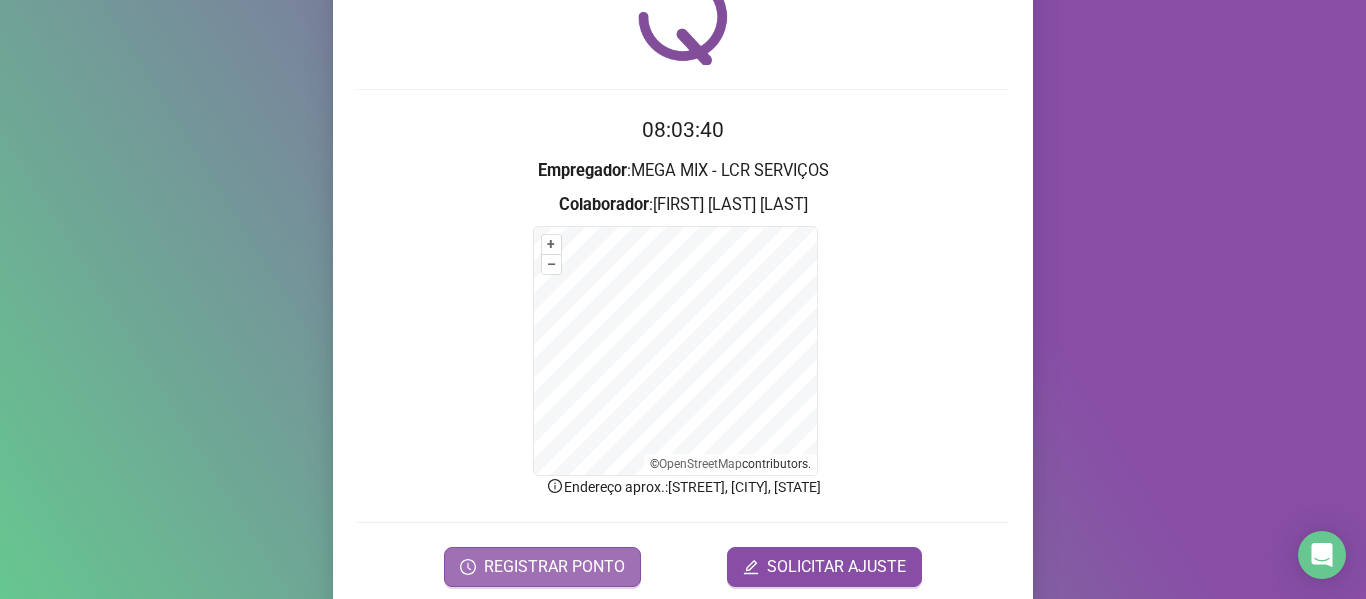 click on "REGISTRAR PONTO" at bounding box center [554, 567] 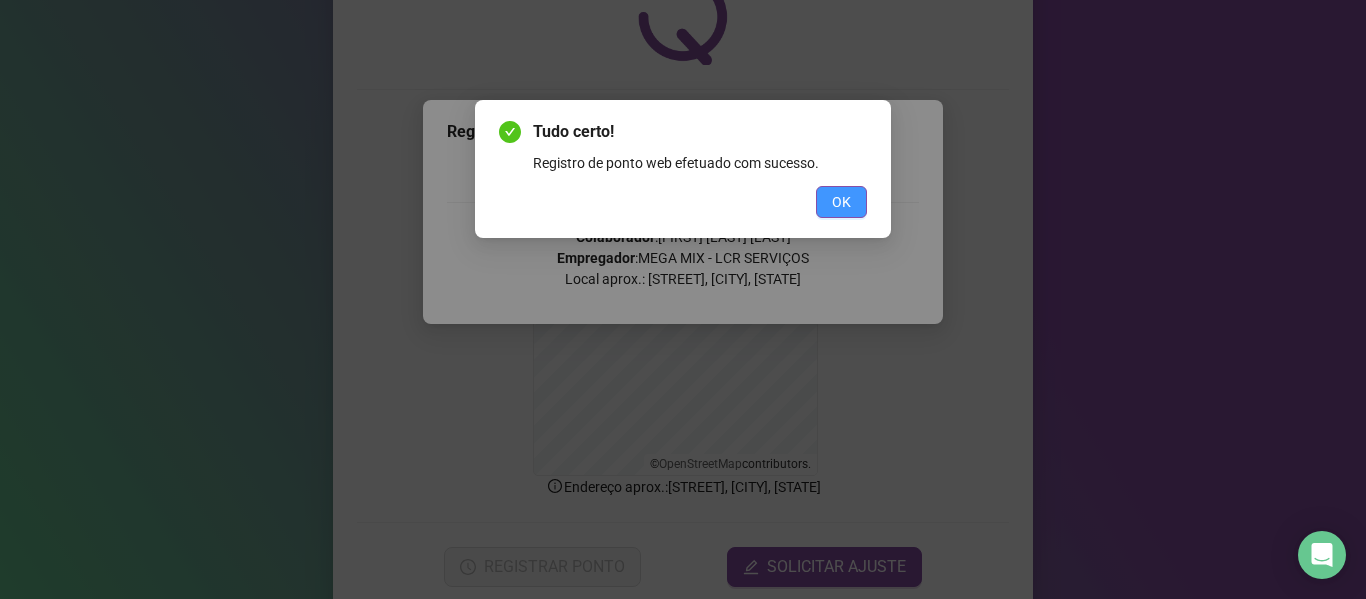 click on "OK" at bounding box center [841, 202] 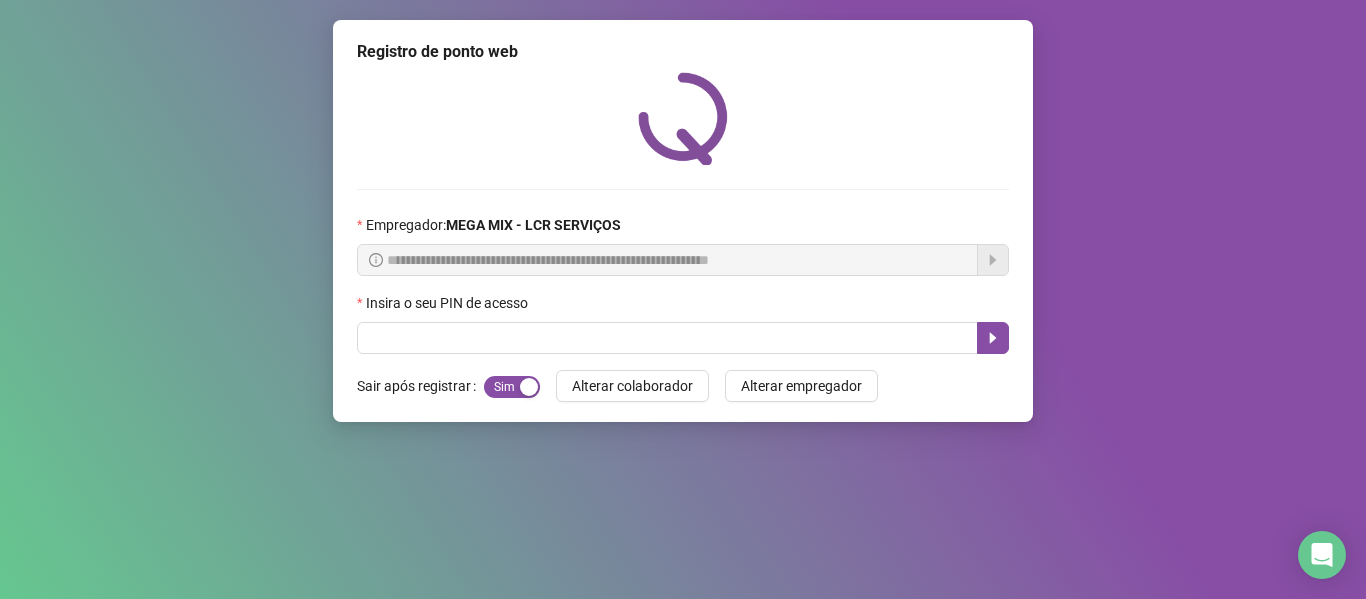 scroll, scrollTop: 0, scrollLeft: 0, axis: both 